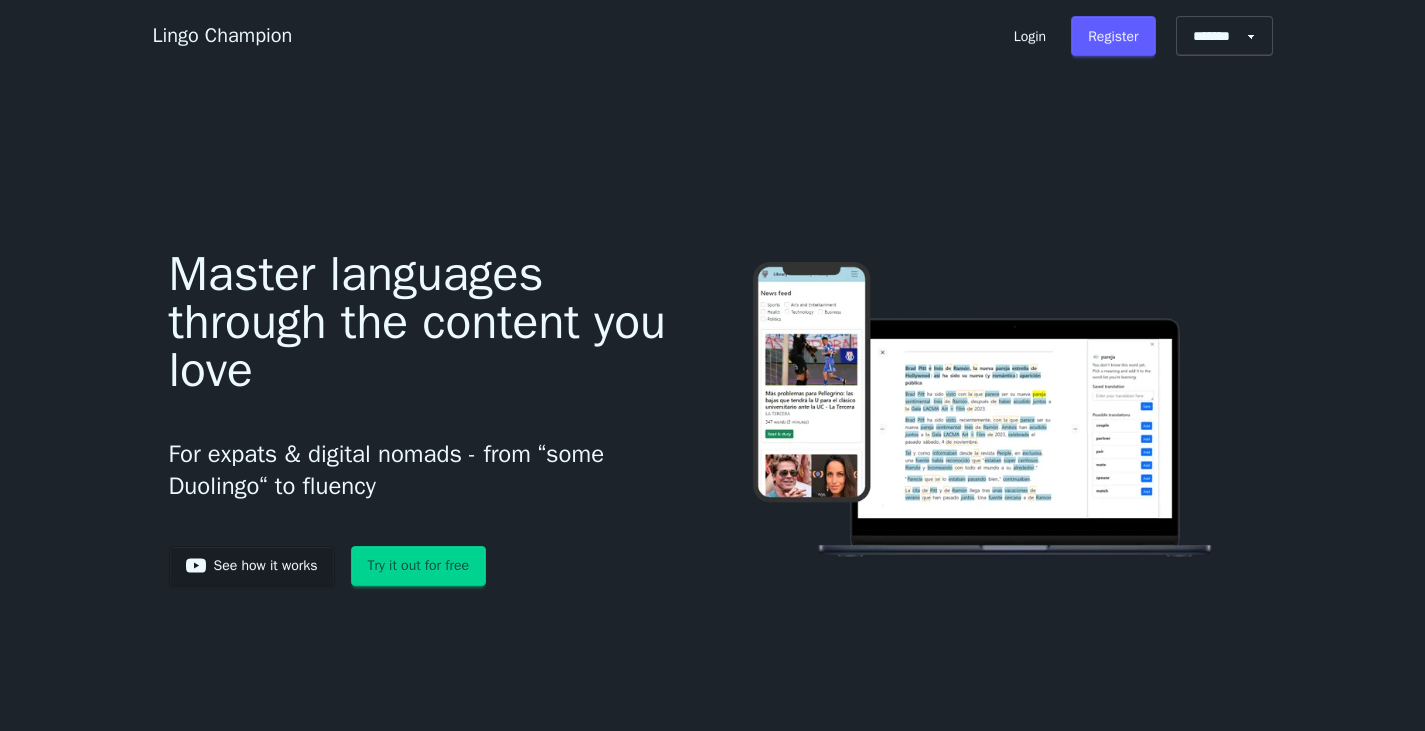 scroll, scrollTop: 0, scrollLeft: 0, axis: both 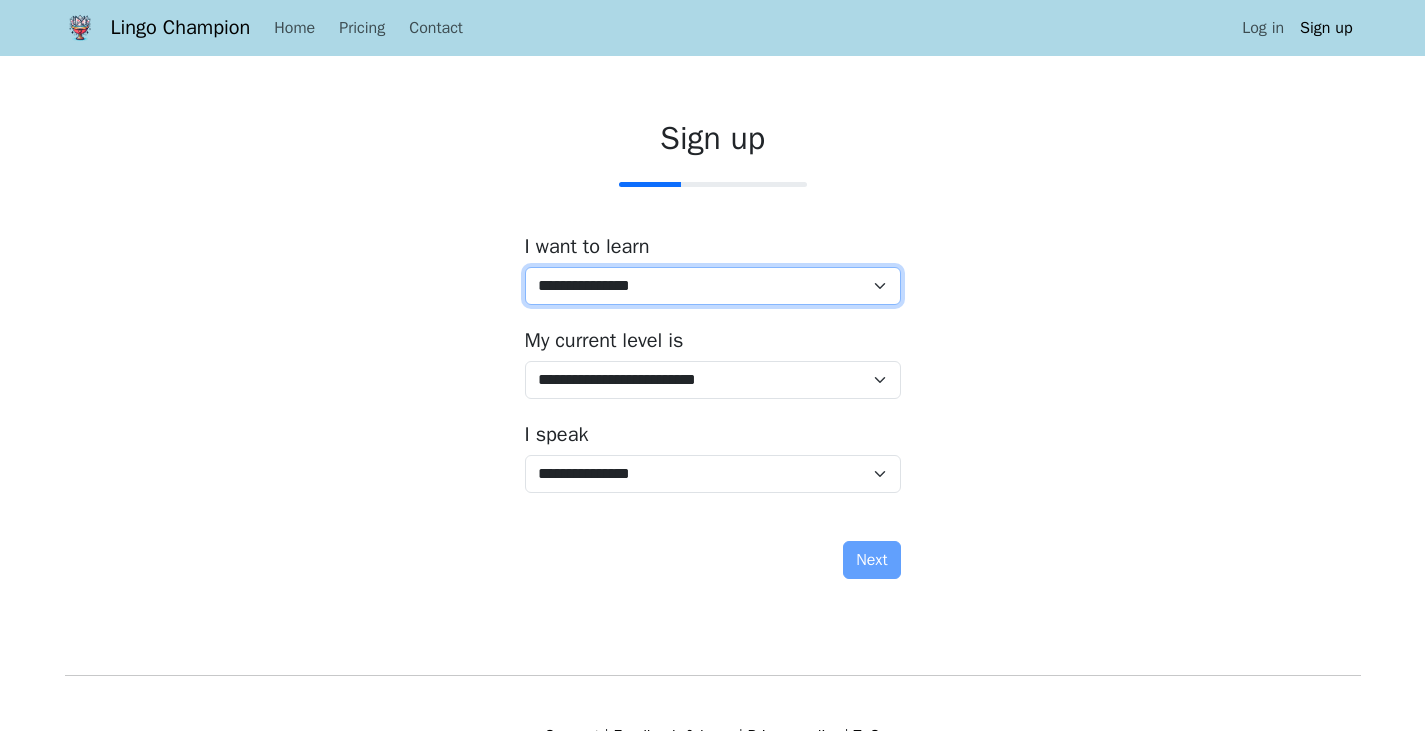click on "**********" at bounding box center (713, 286) 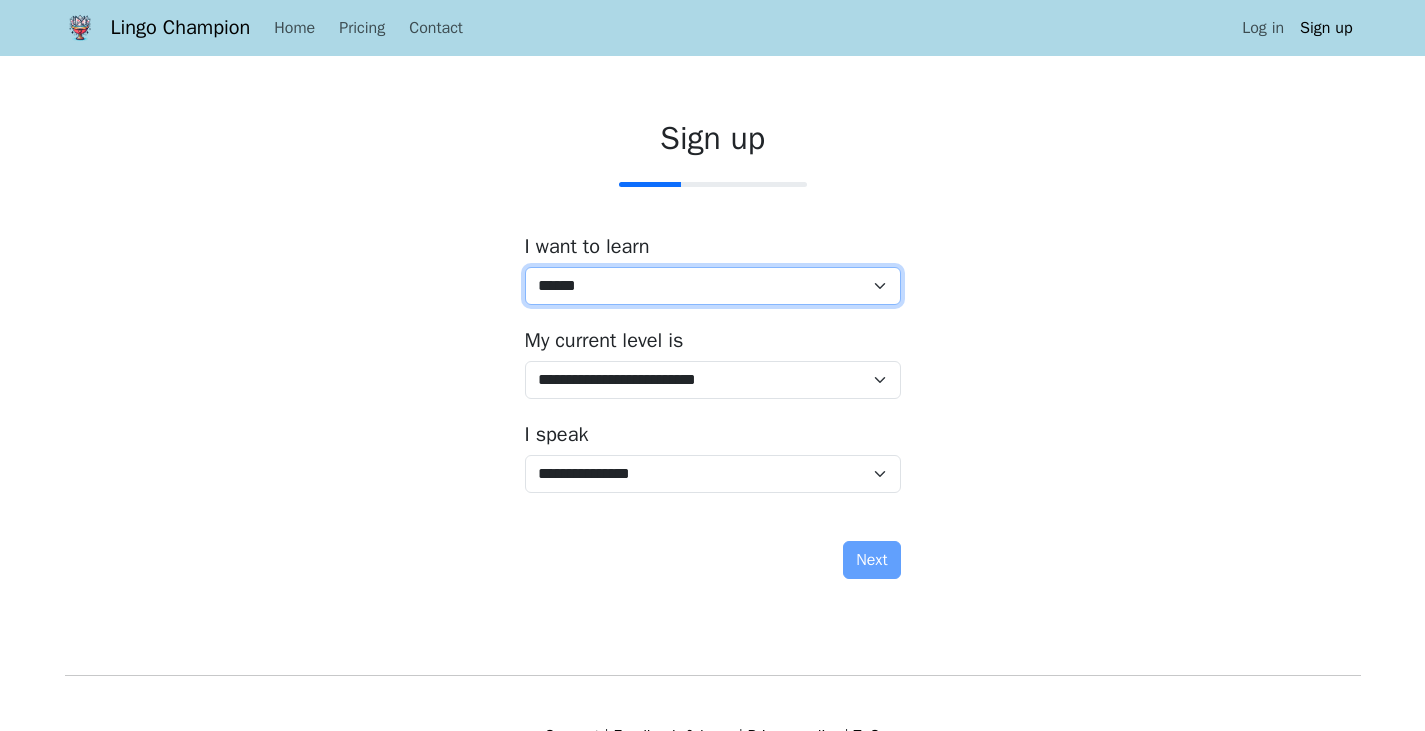 click on "**********" at bounding box center [713, 286] 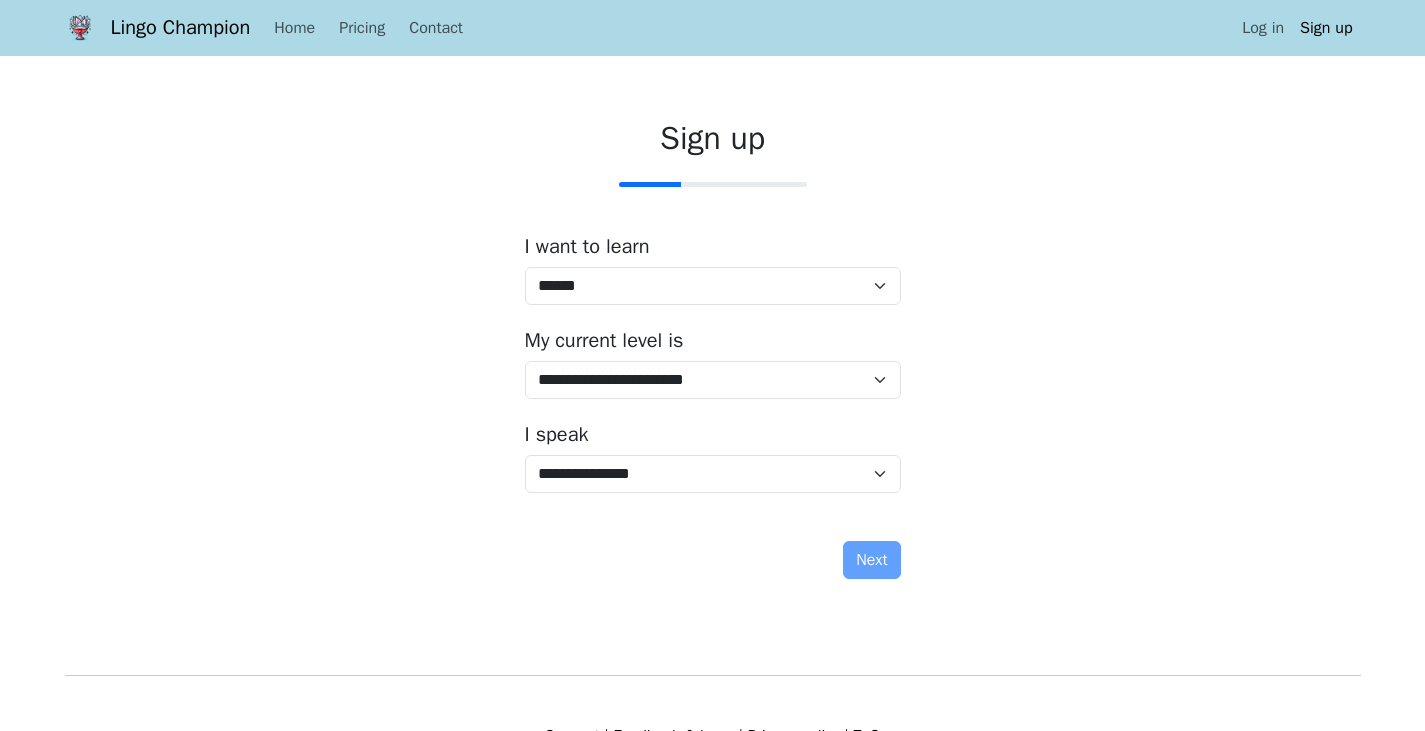 click on "**********" at bounding box center [713, 364] 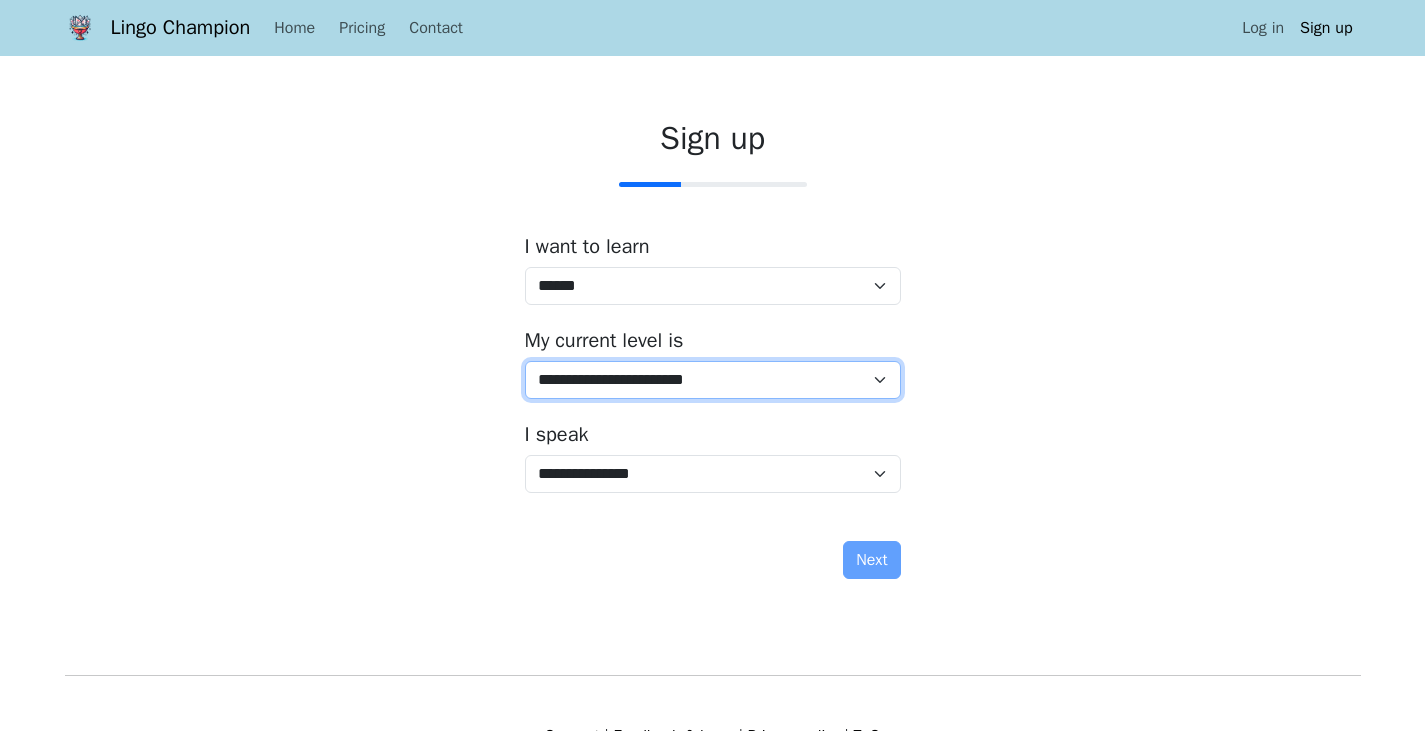 click on "**********" at bounding box center (713, 380) 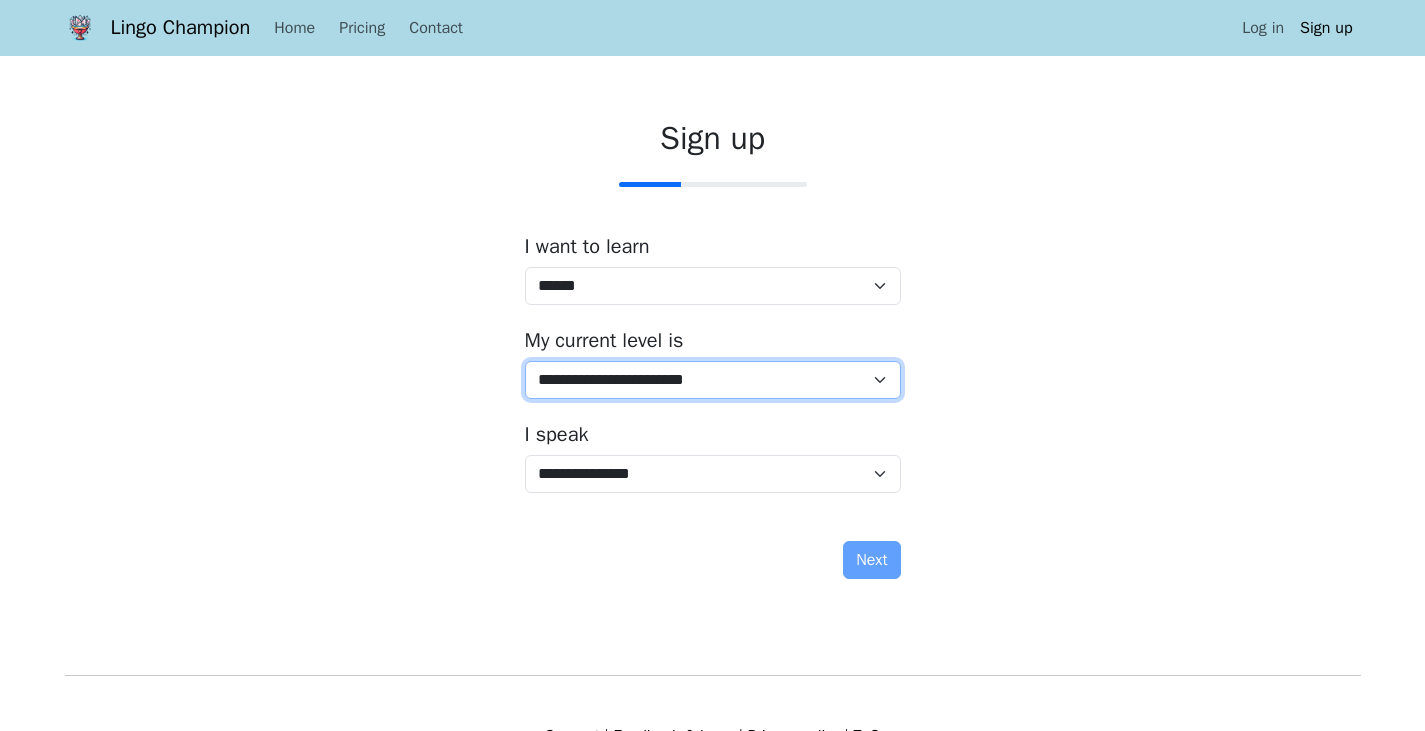 select on "*" 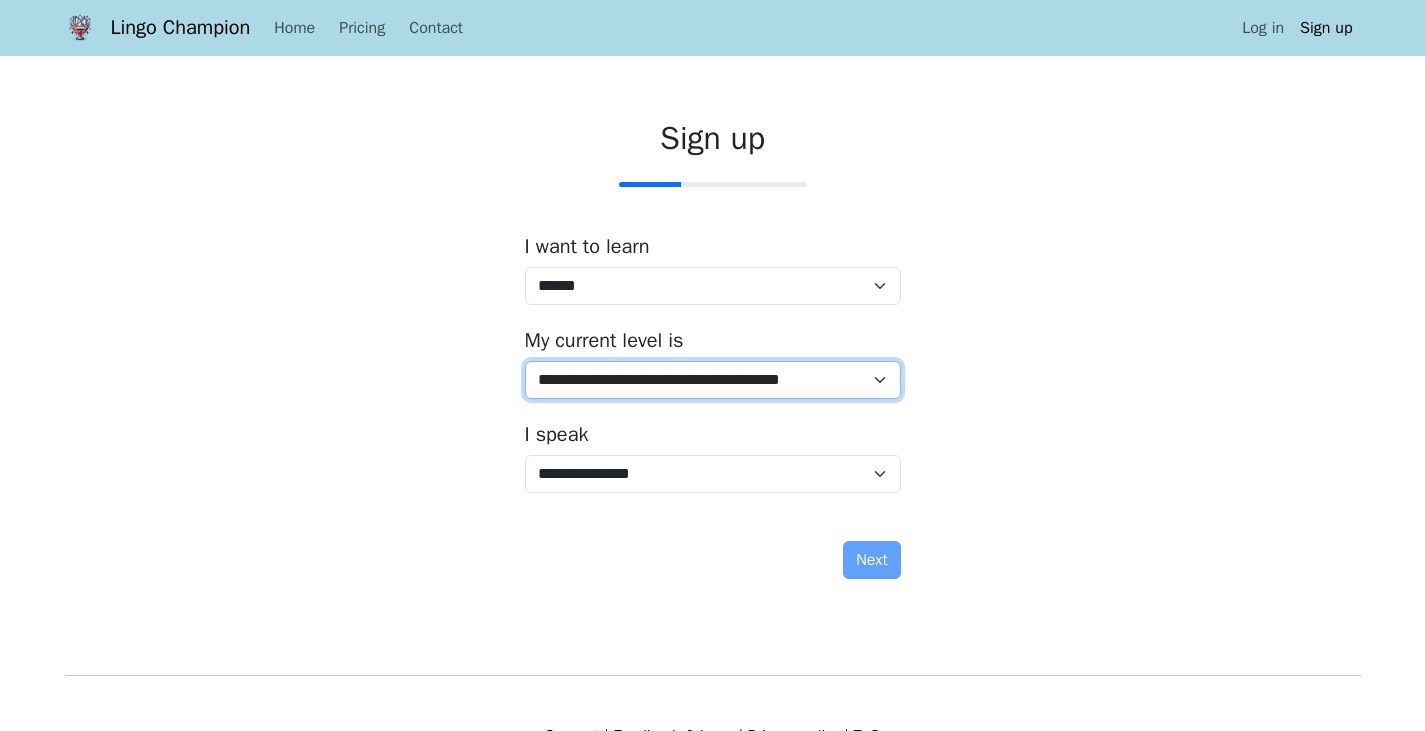 click on "**********" at bounding box center (713, 380) 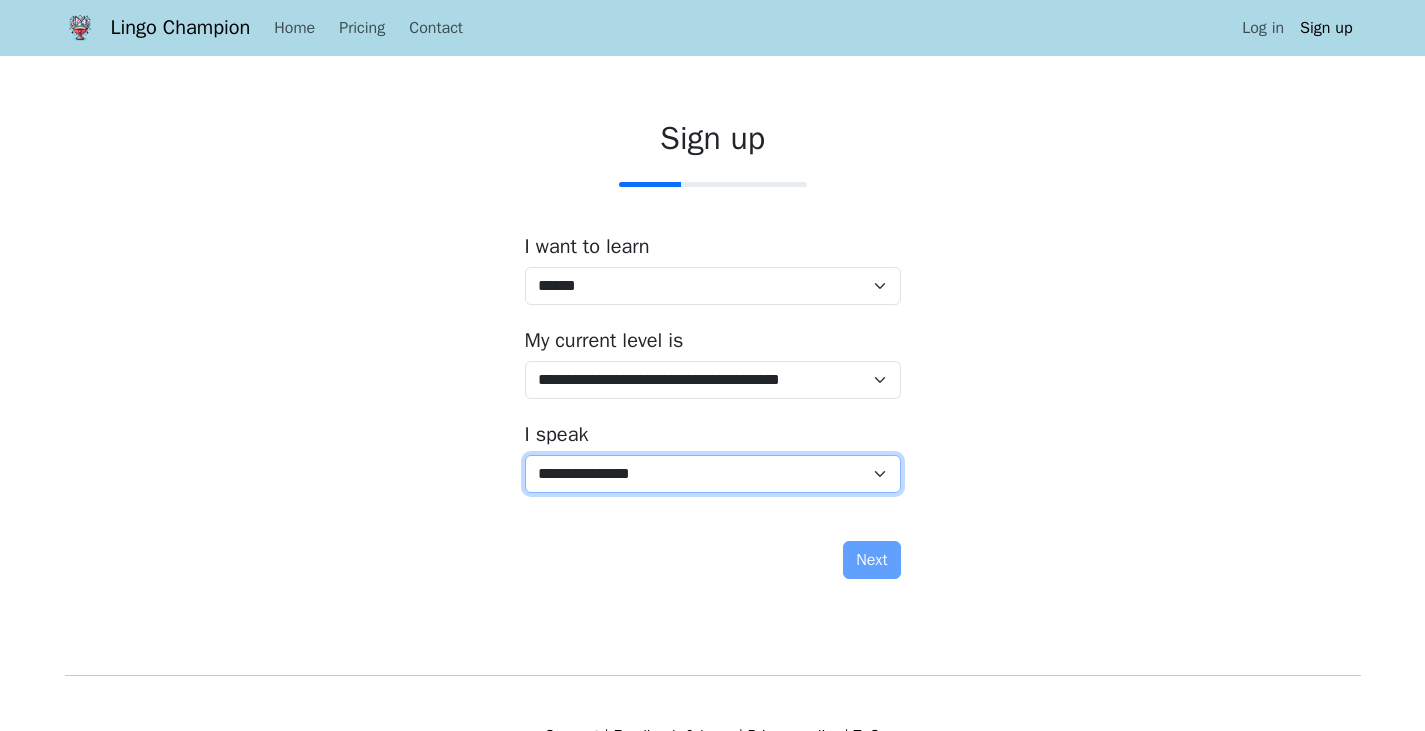 click on "**********" at bounding box center [713, 474] 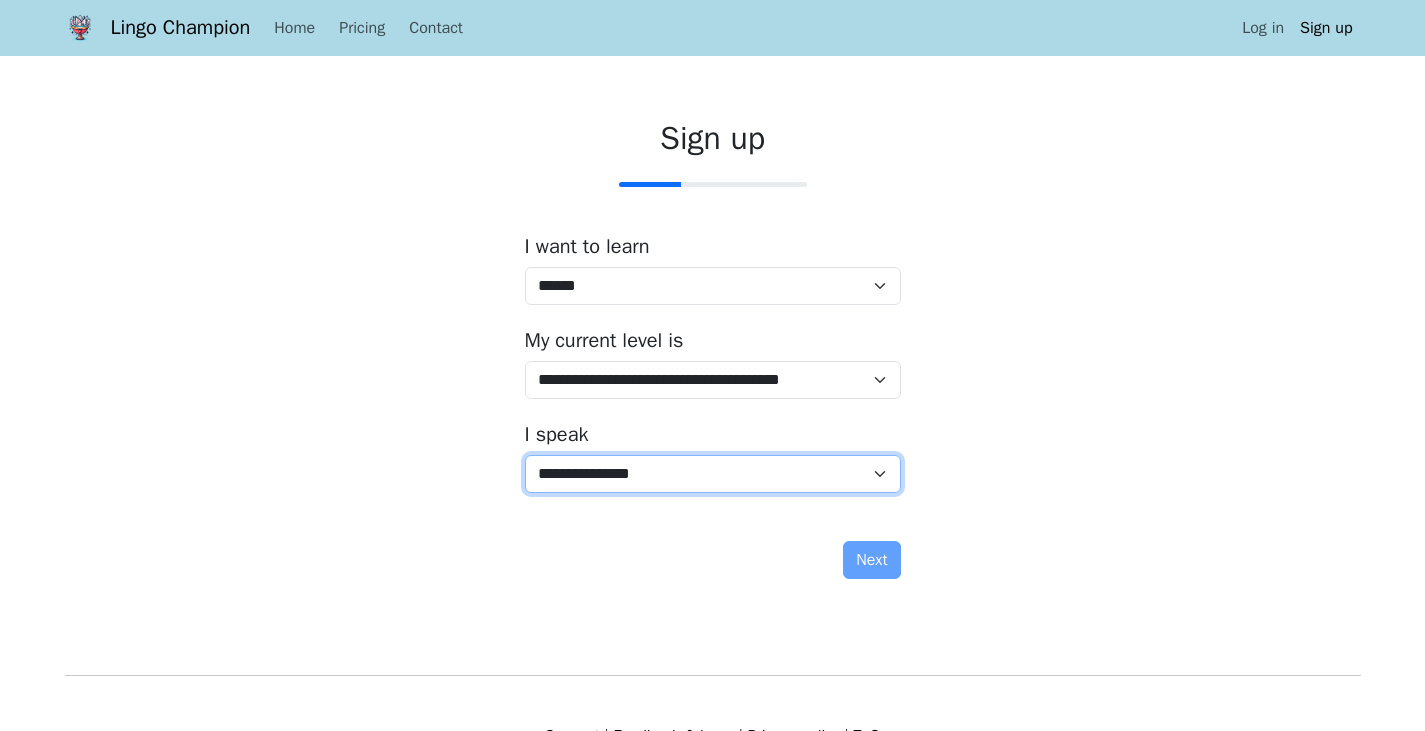 select on "**" 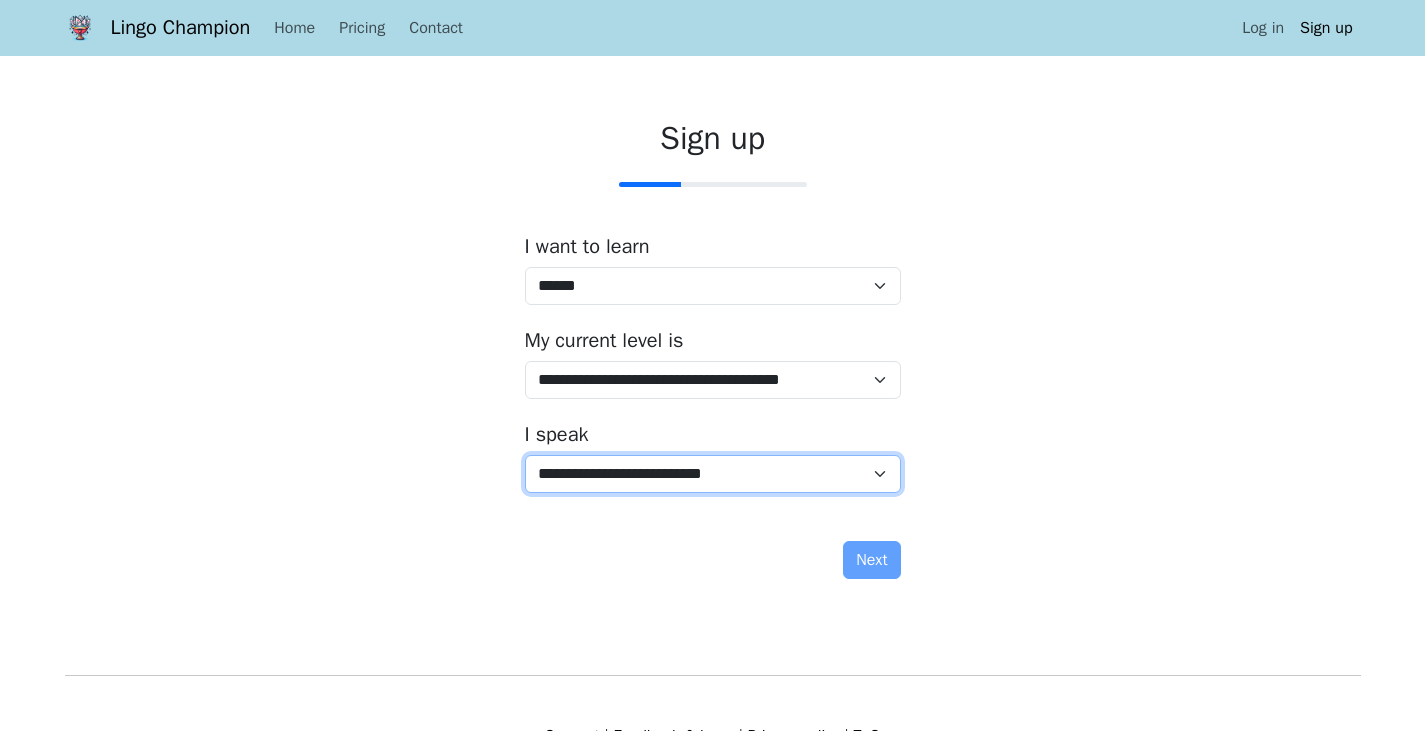 click on "**********" at bounding box center [713, 474] 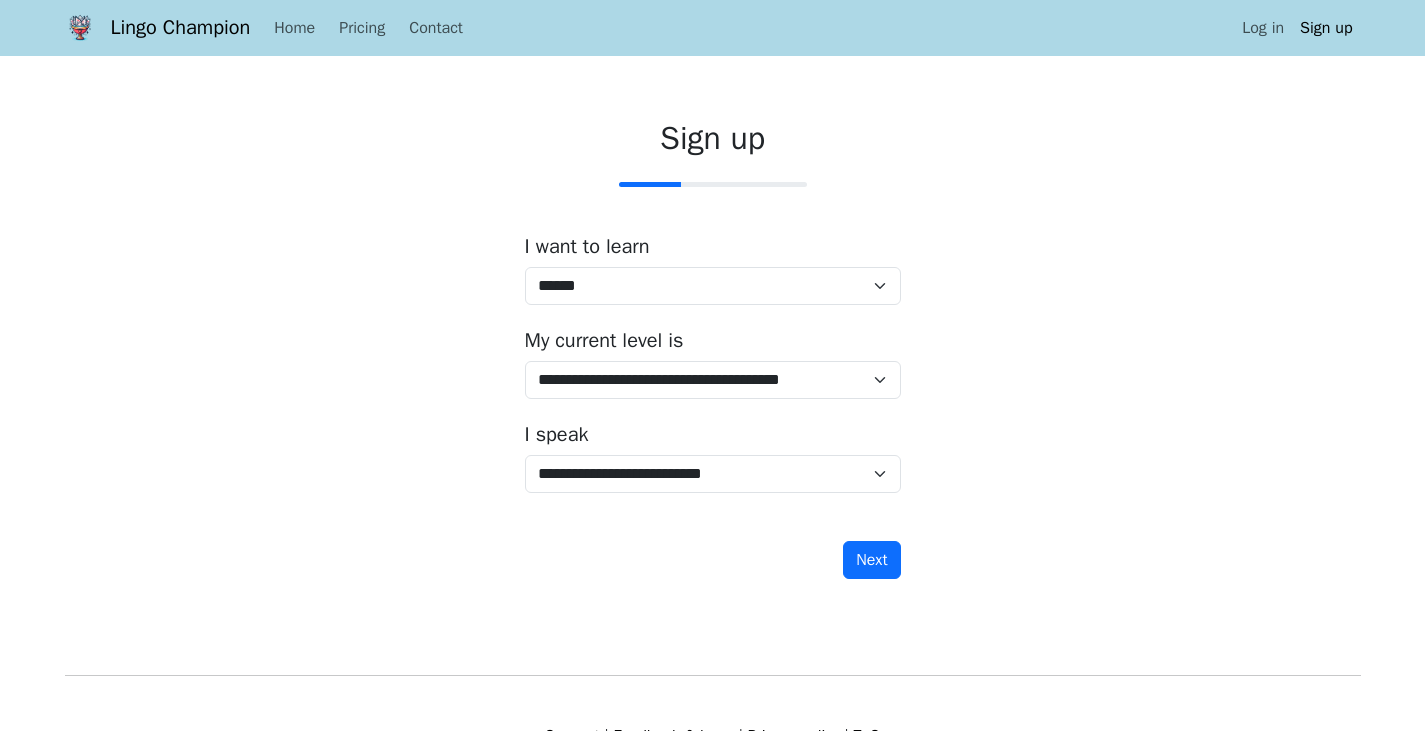 click on "**********" at bounding box center (713, 407) 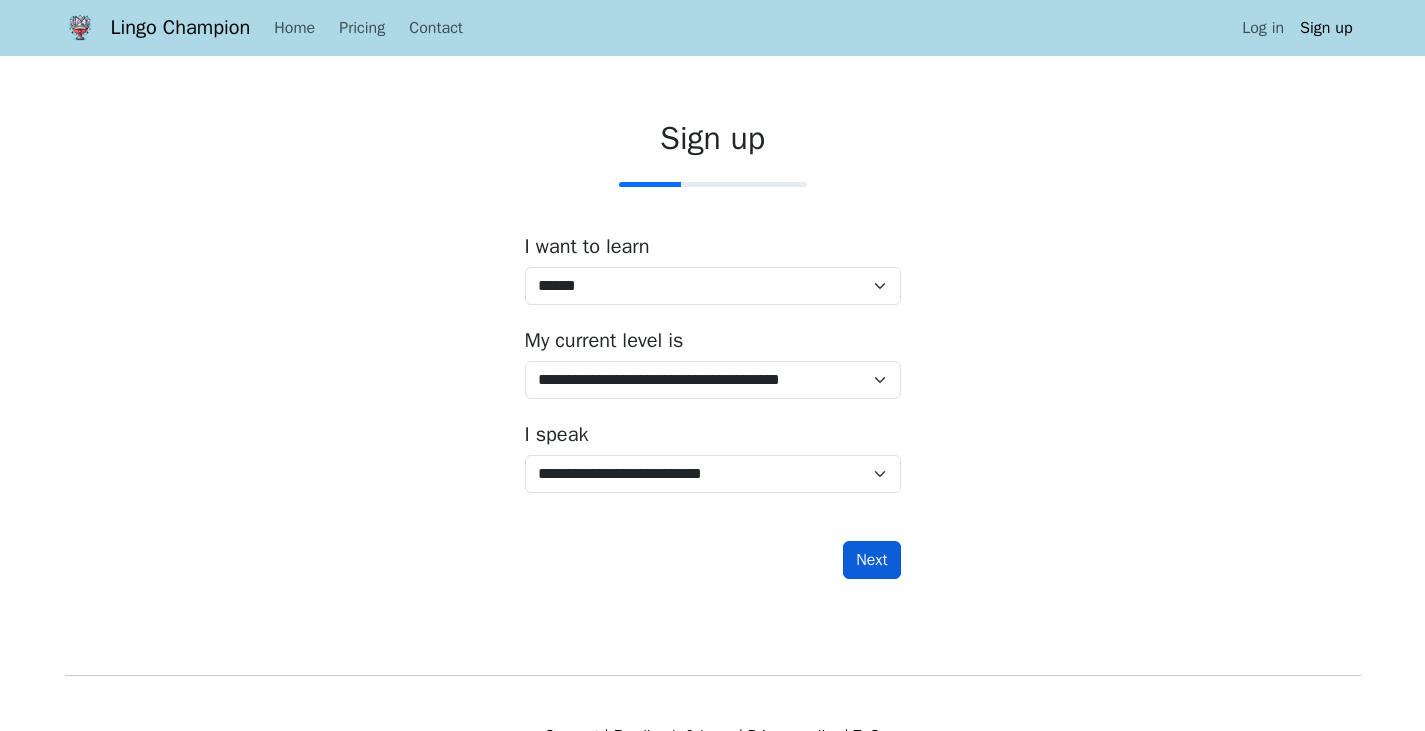 click on "Next" at bounding box center [871, 560] 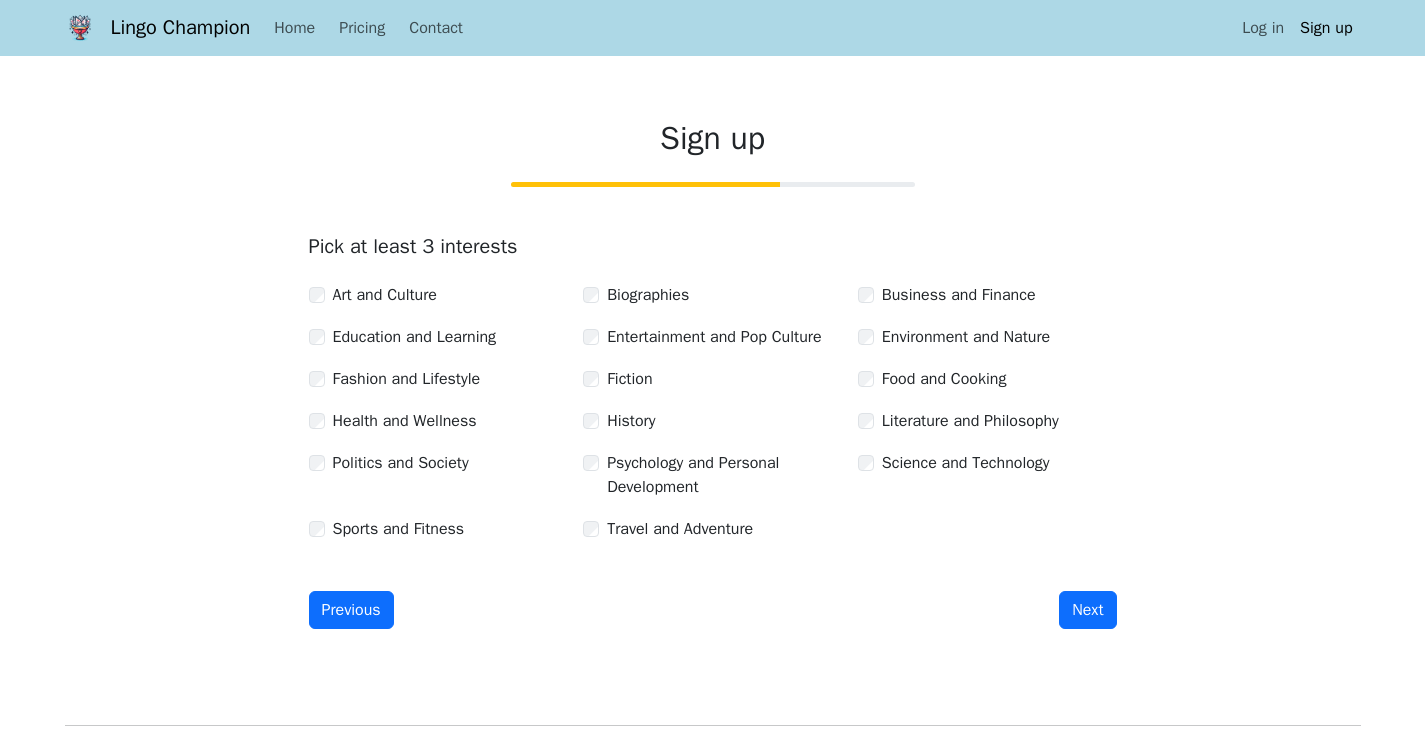 click on "Next" at bounding box center (1087, 610) 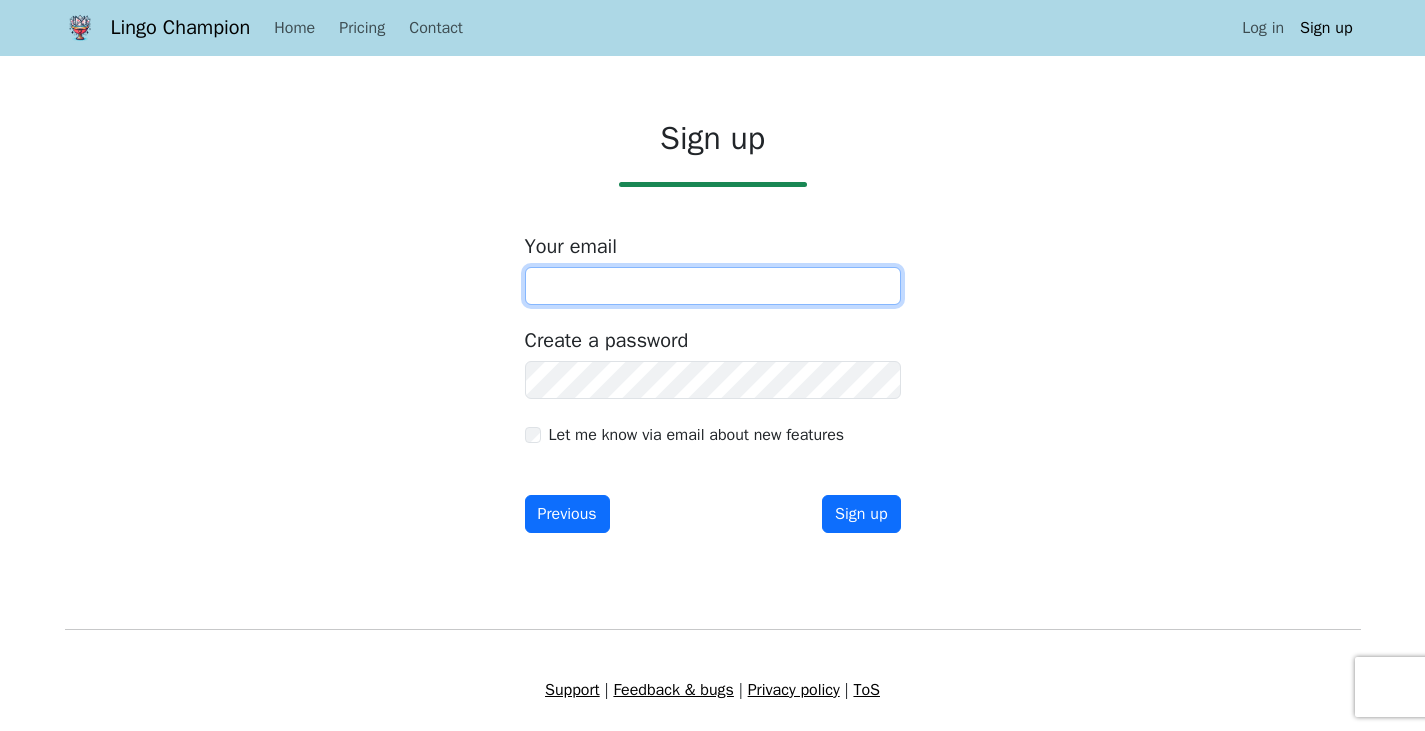 click at bounding box center [713, 286] 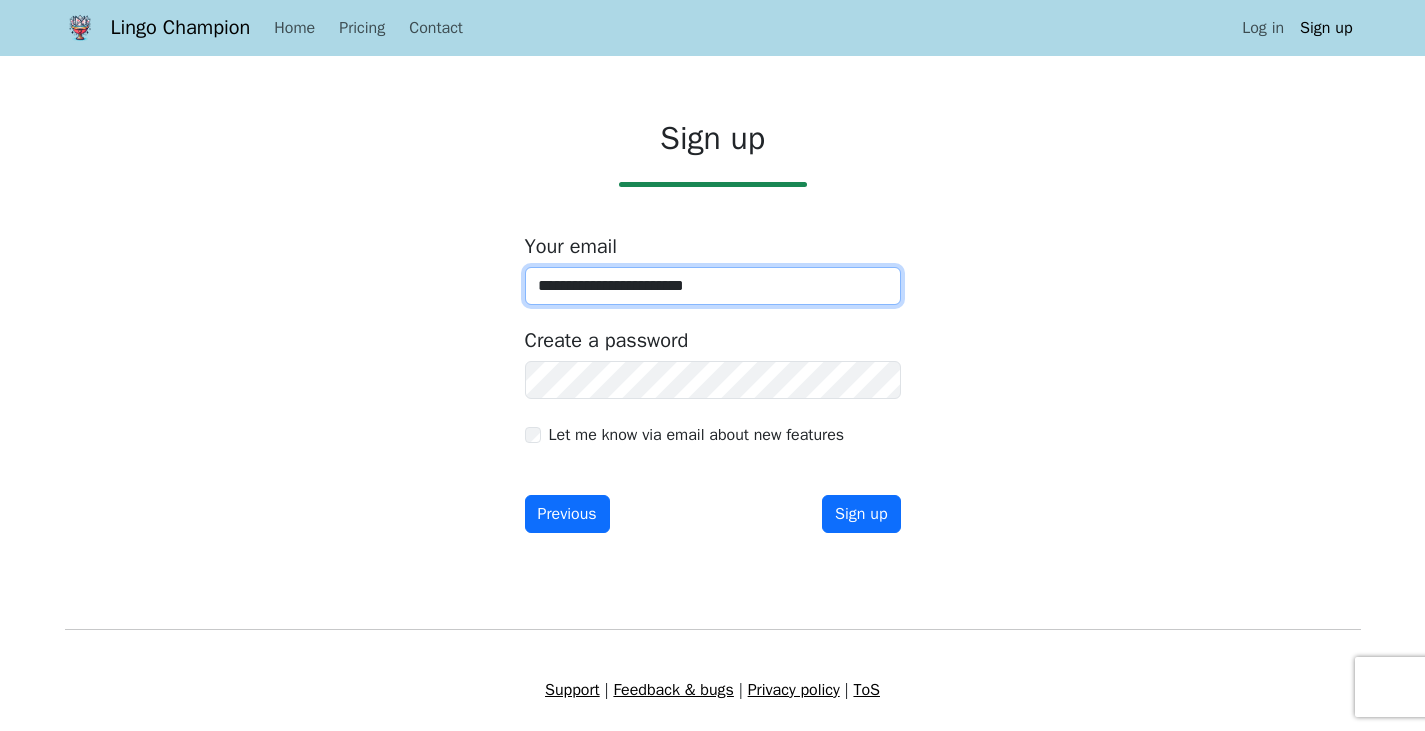 type on "**********" 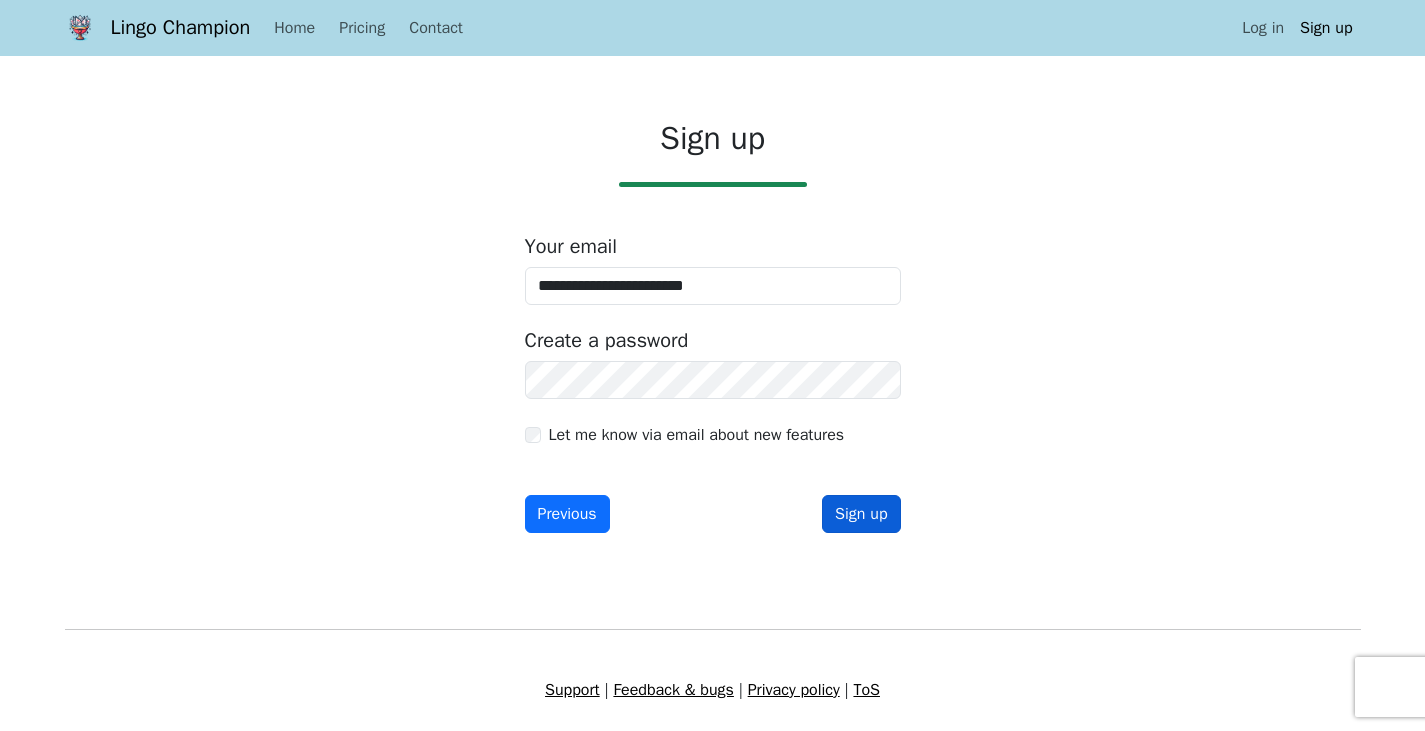 click on "Sign up" at bounding box center (861, 514) 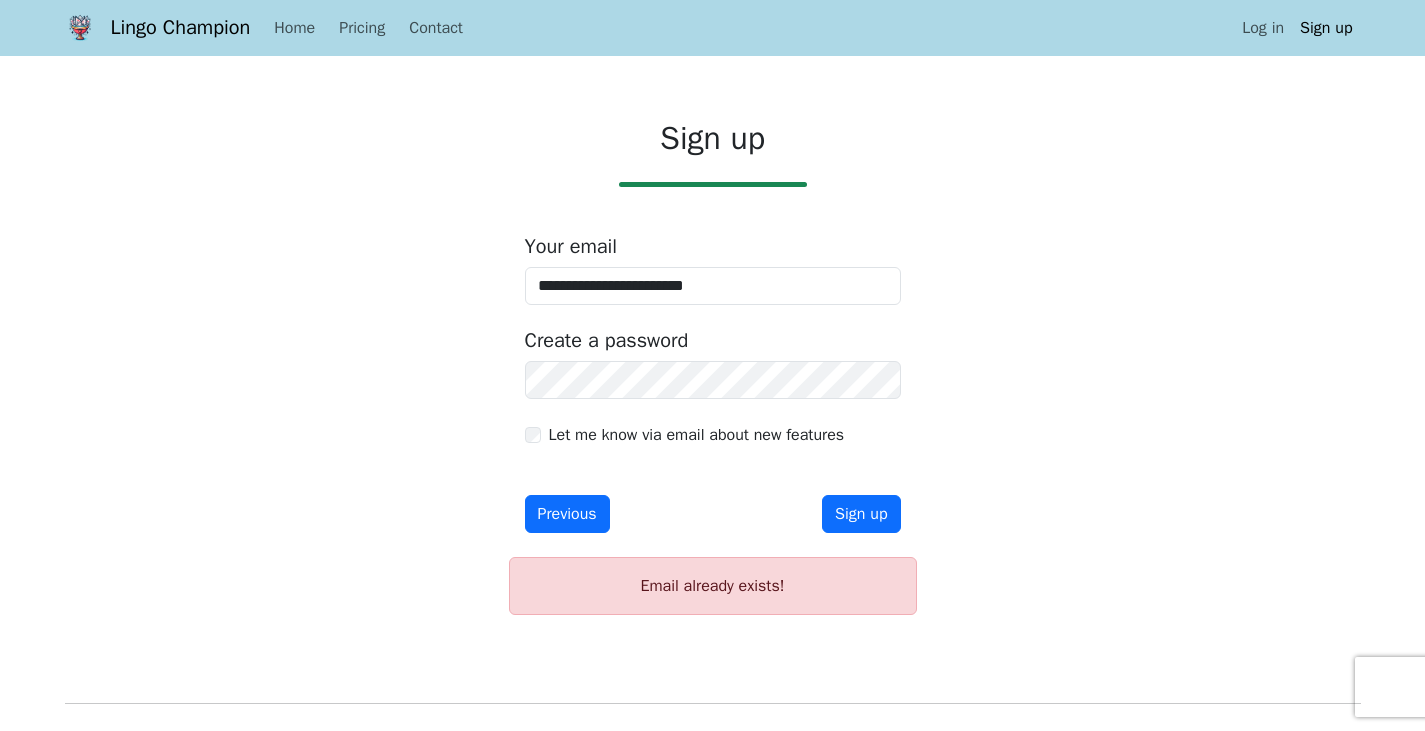 click on "Sign up" at bounding box center (1326, 28) 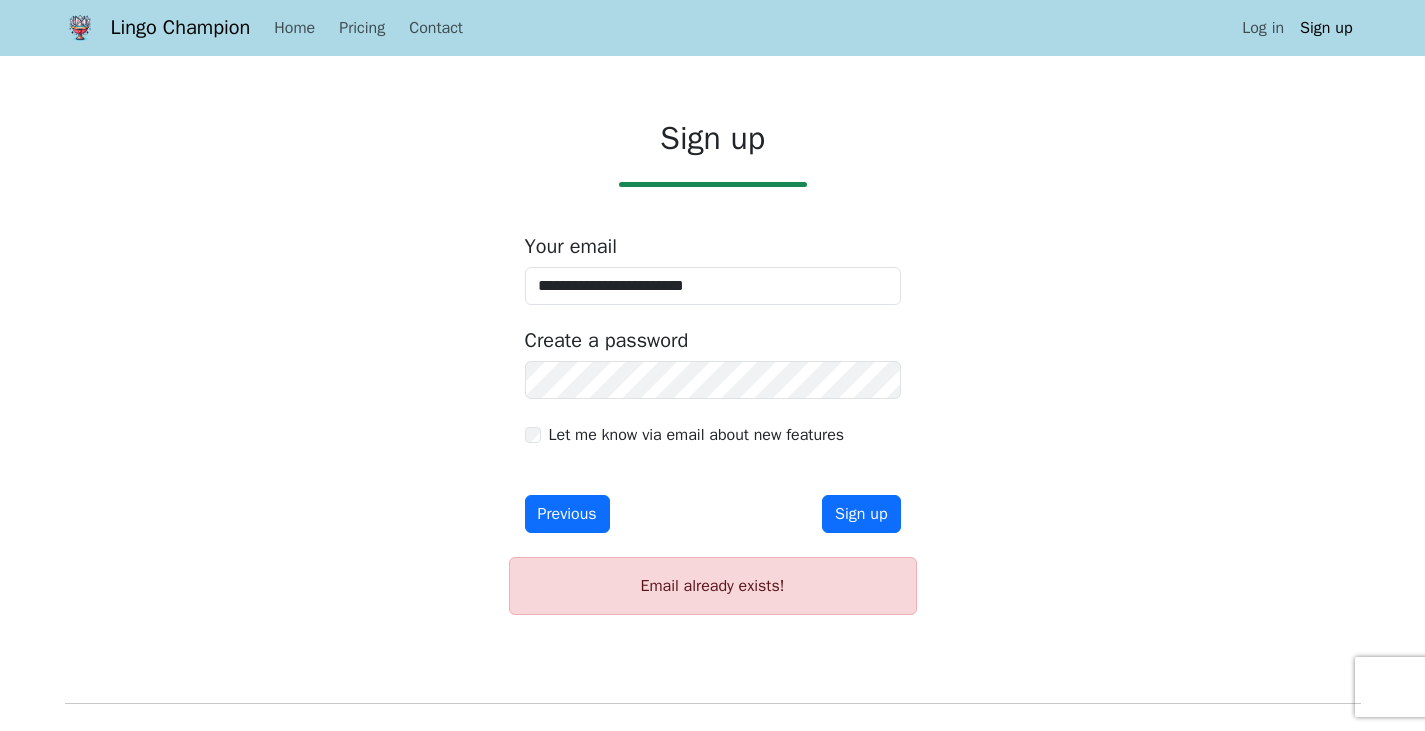 click on "Sign up" at bounding box center (1326, 28) 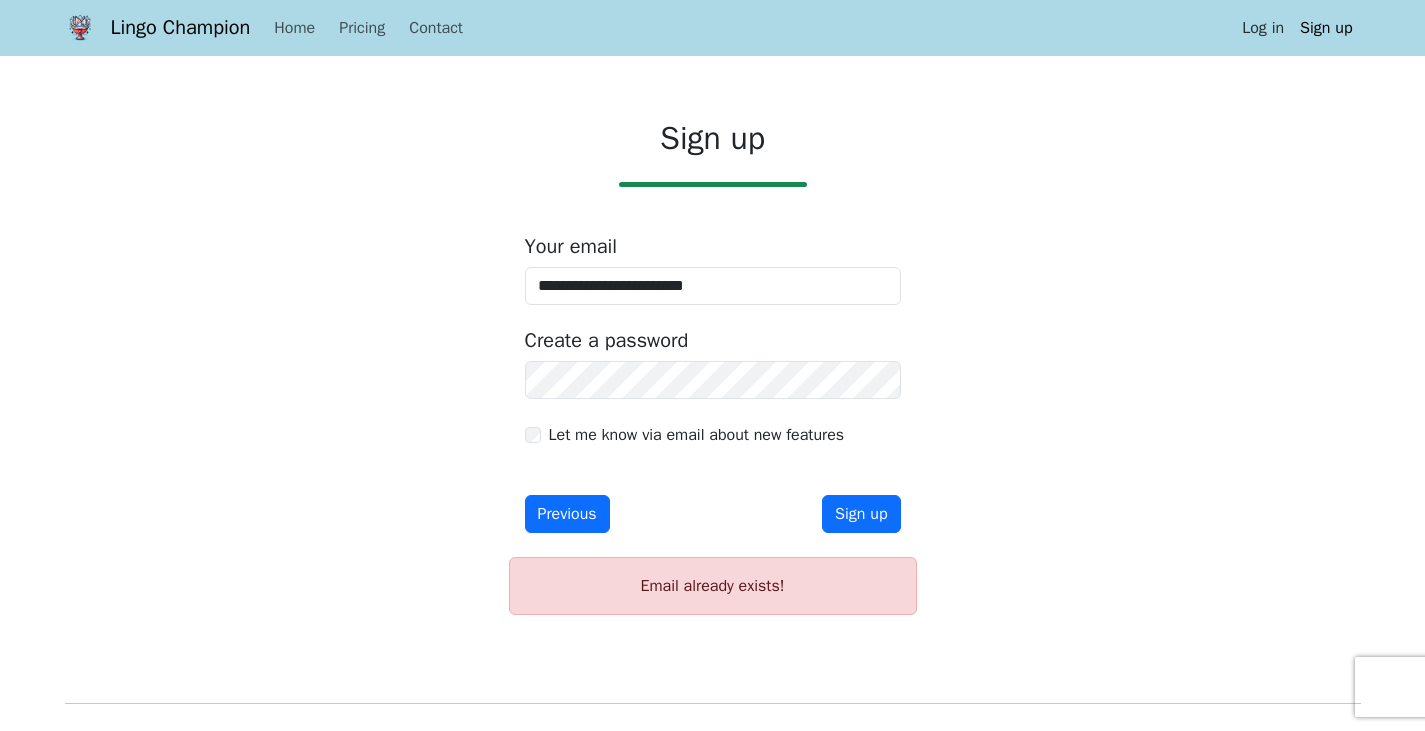 click on "Log in" at bounding box center (1263, 28) 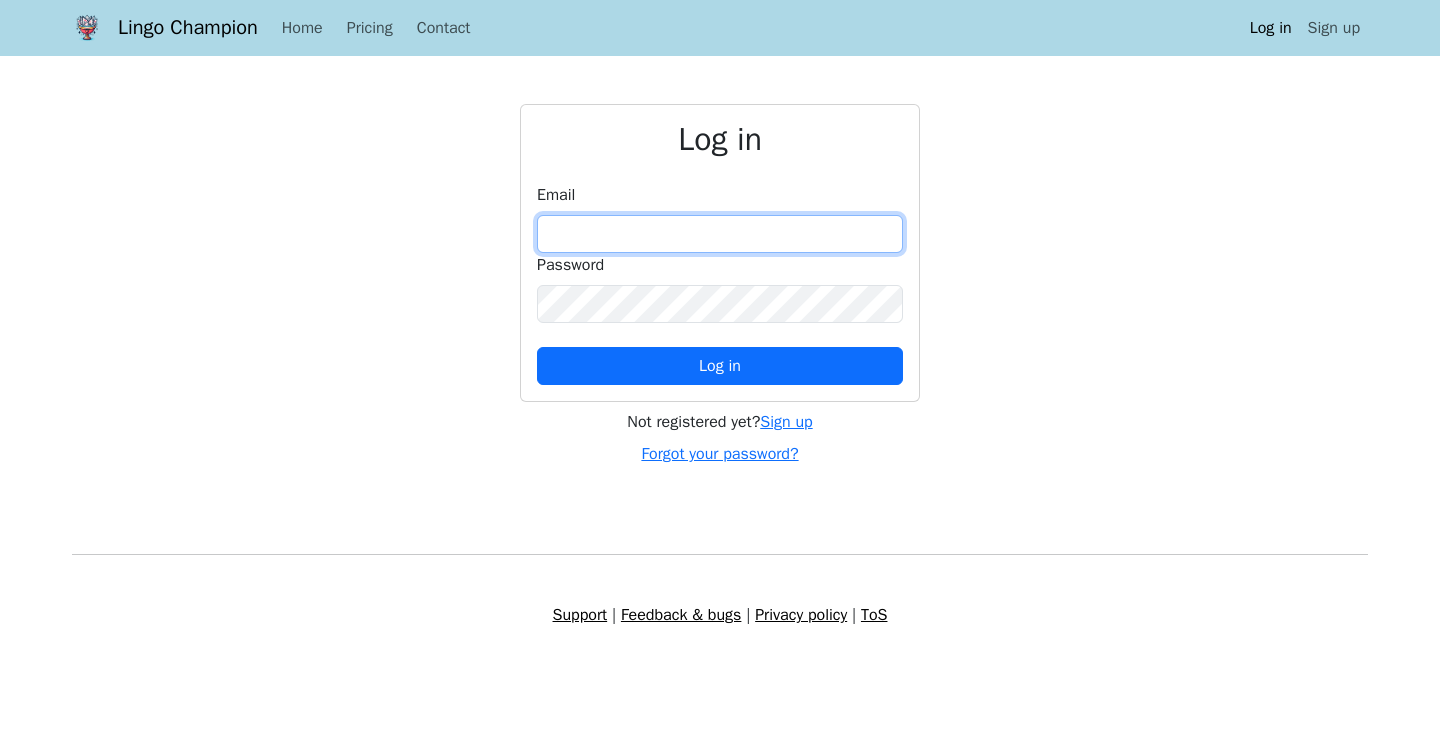 click at bounding box center [720, 234] 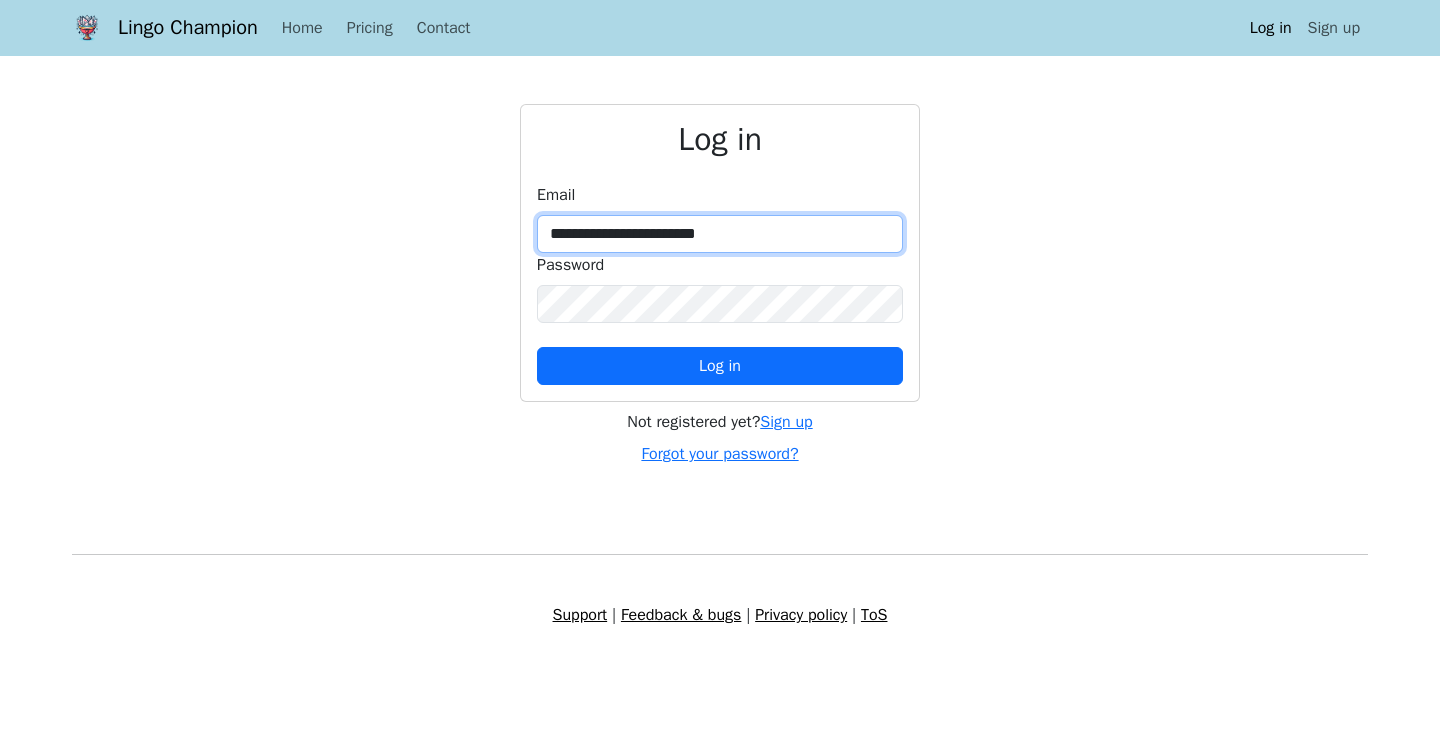 type on "**********" 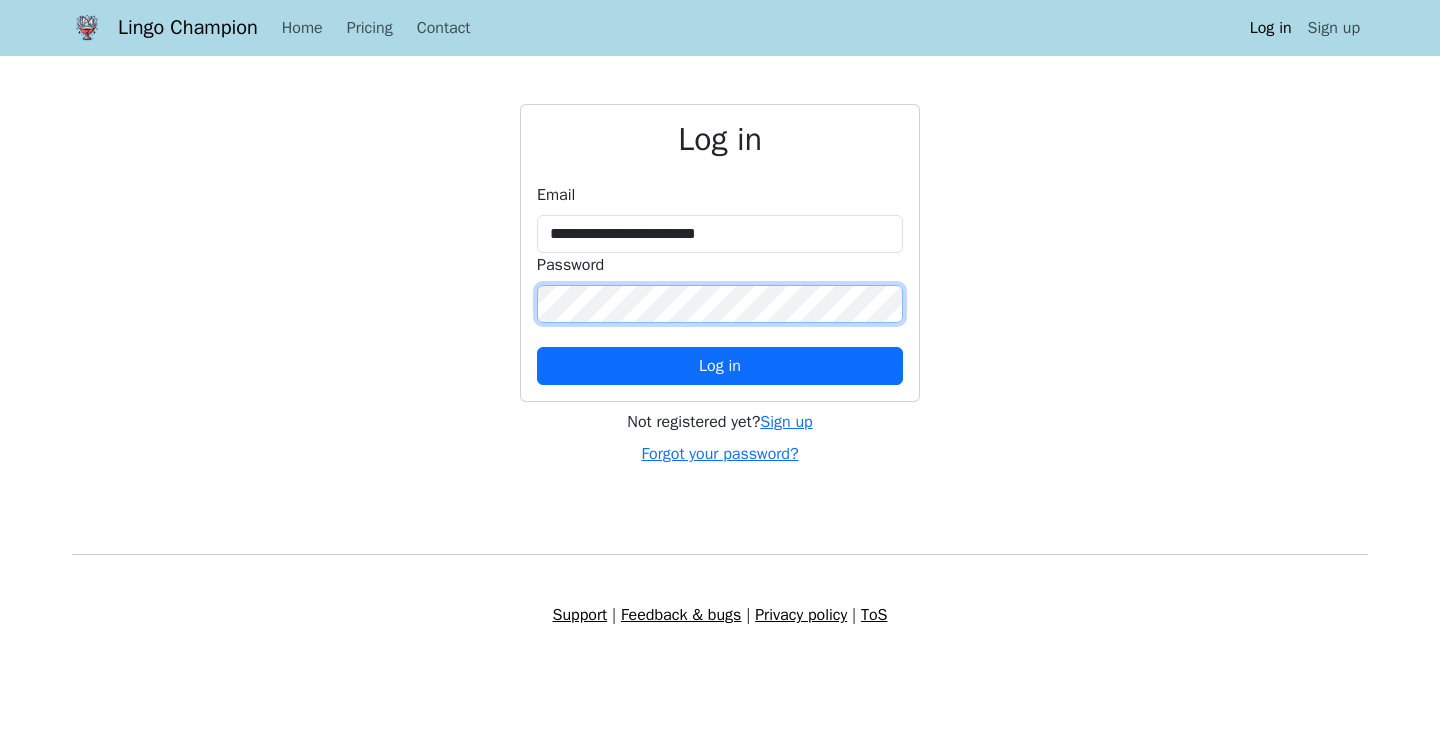 click on "Log in" at bounding box center (720, 366) 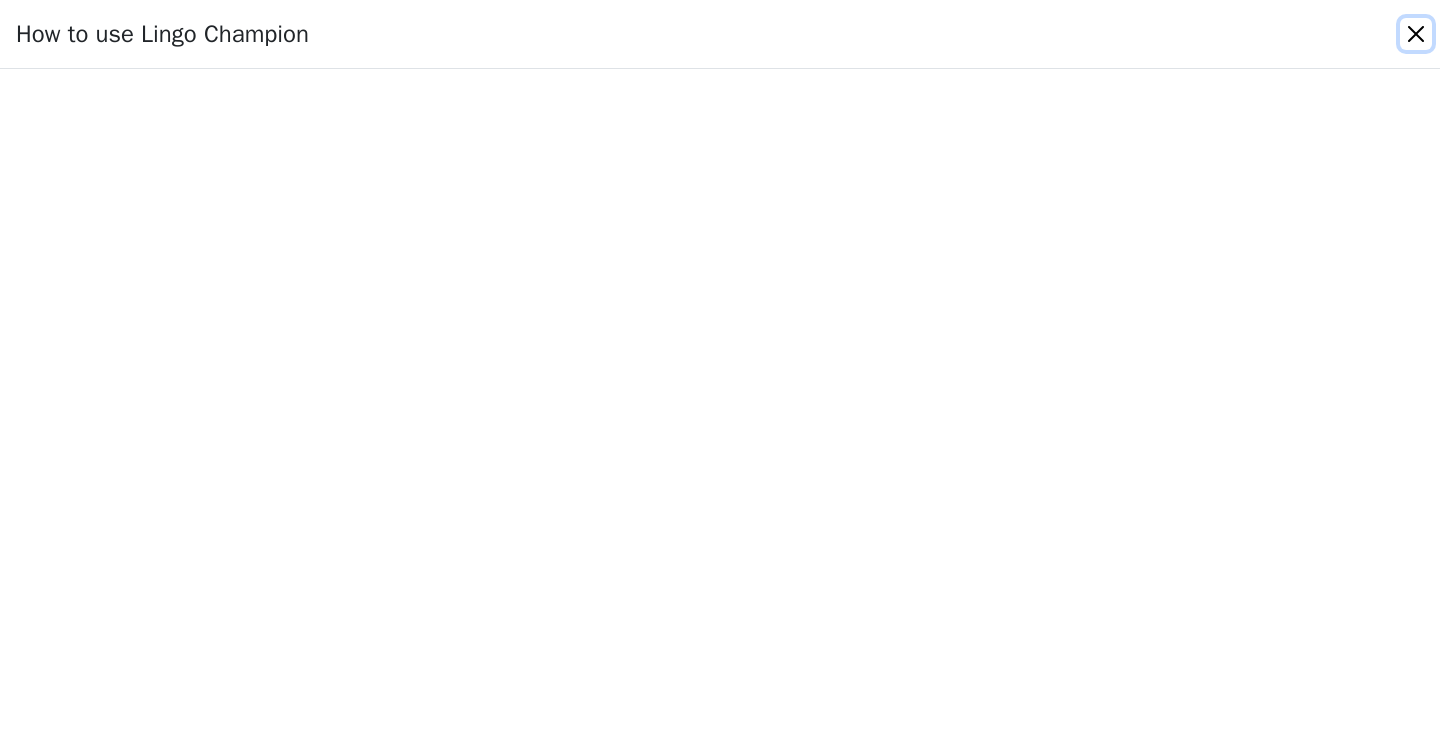 click at bounding box center [1416, 34] 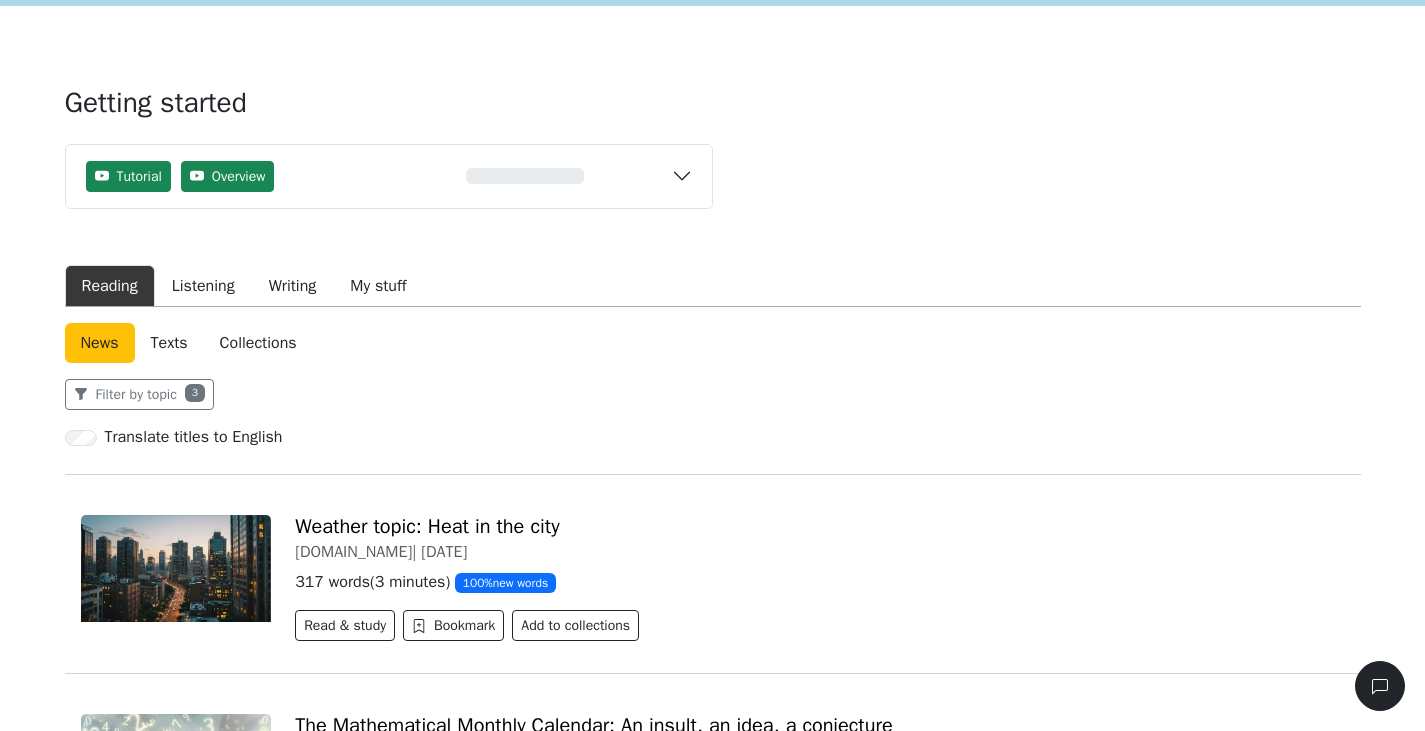 scroll, scrollTop: 0, scrollLeft: 0, axis: both 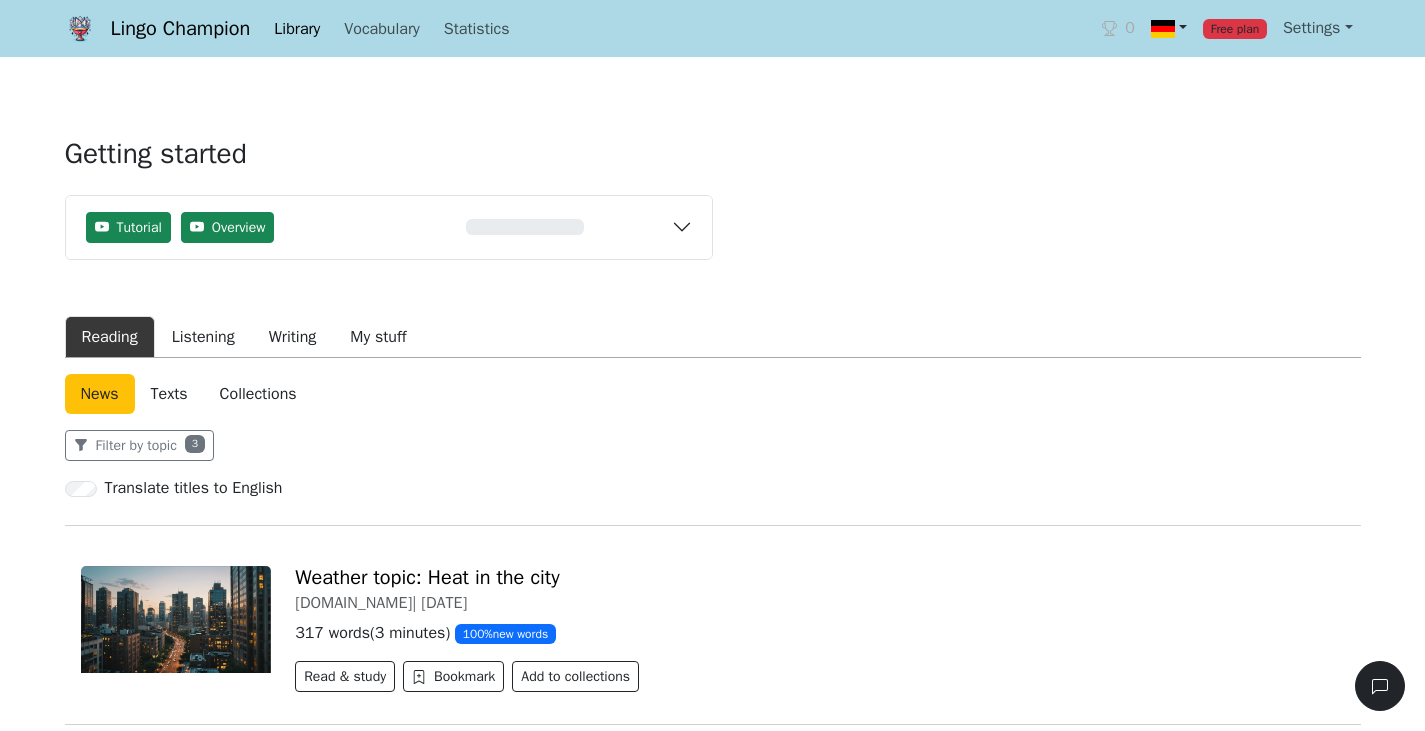 click at bounding box center [1163, 29] 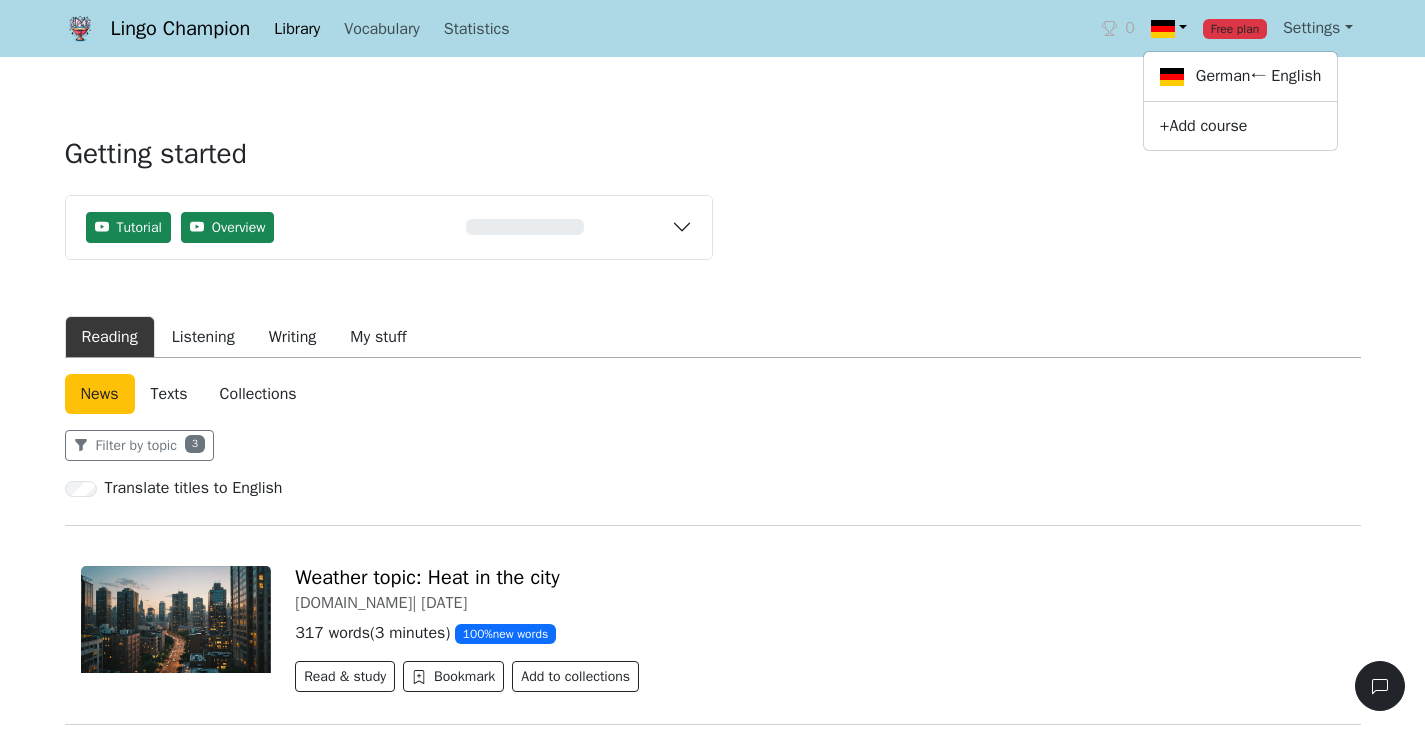 click at bounding box center (1169, 28) 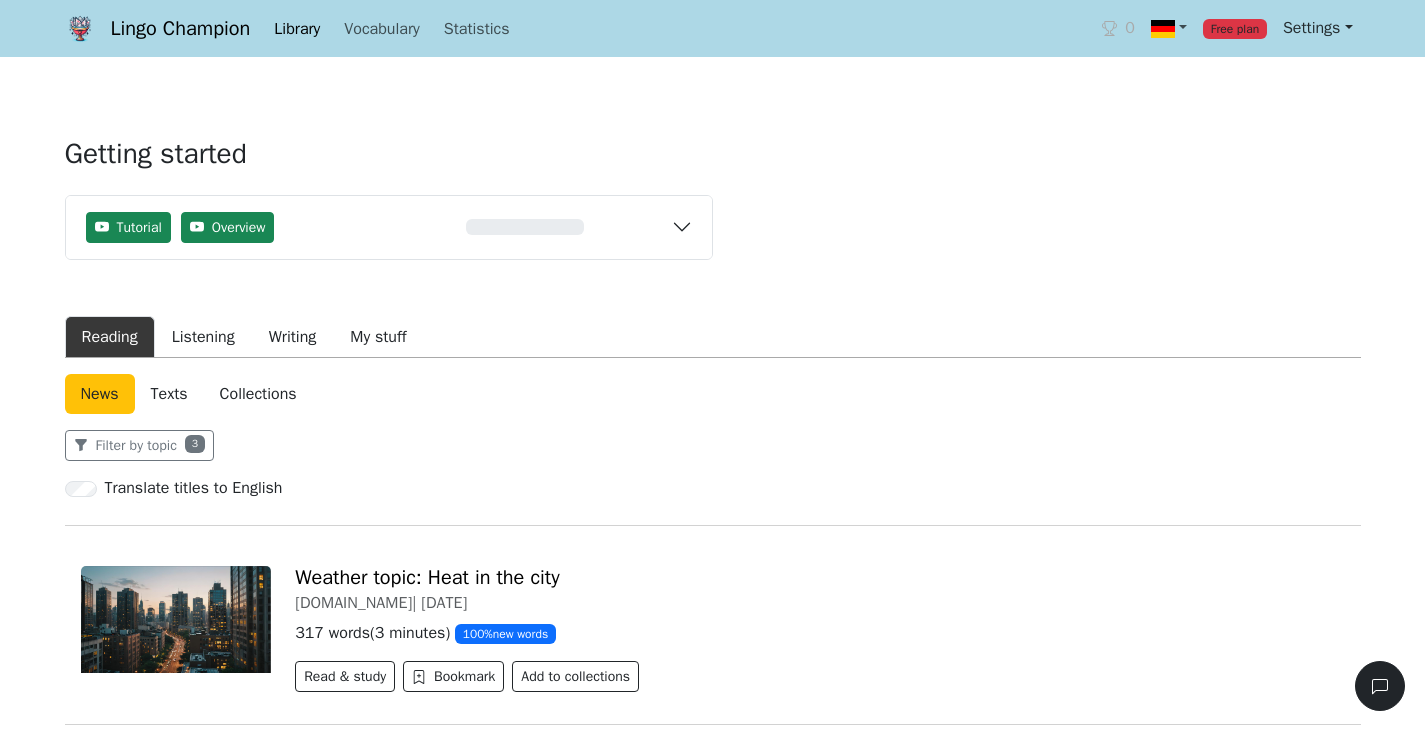 click on "Settings" at bounding box center (1318, 28) 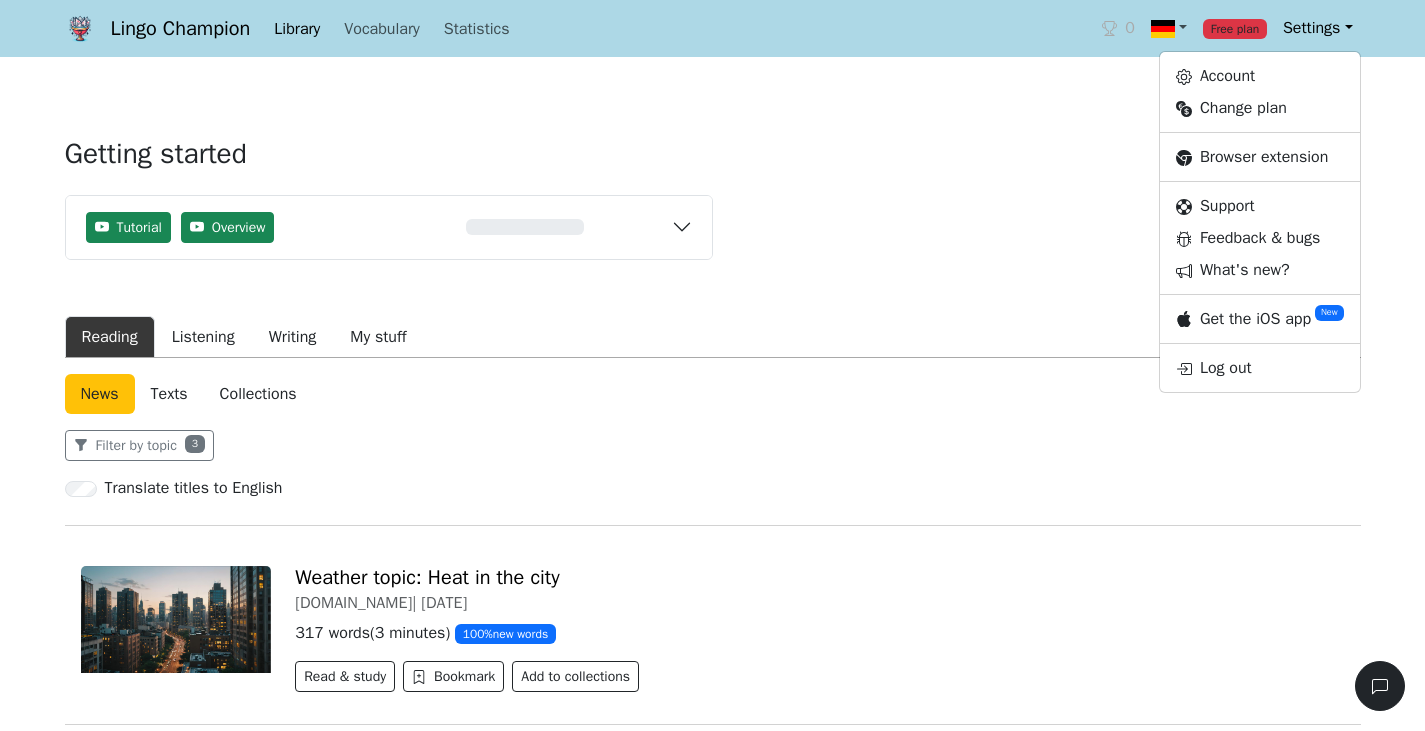 click on "Settings" at bounding box center (1318, 28) 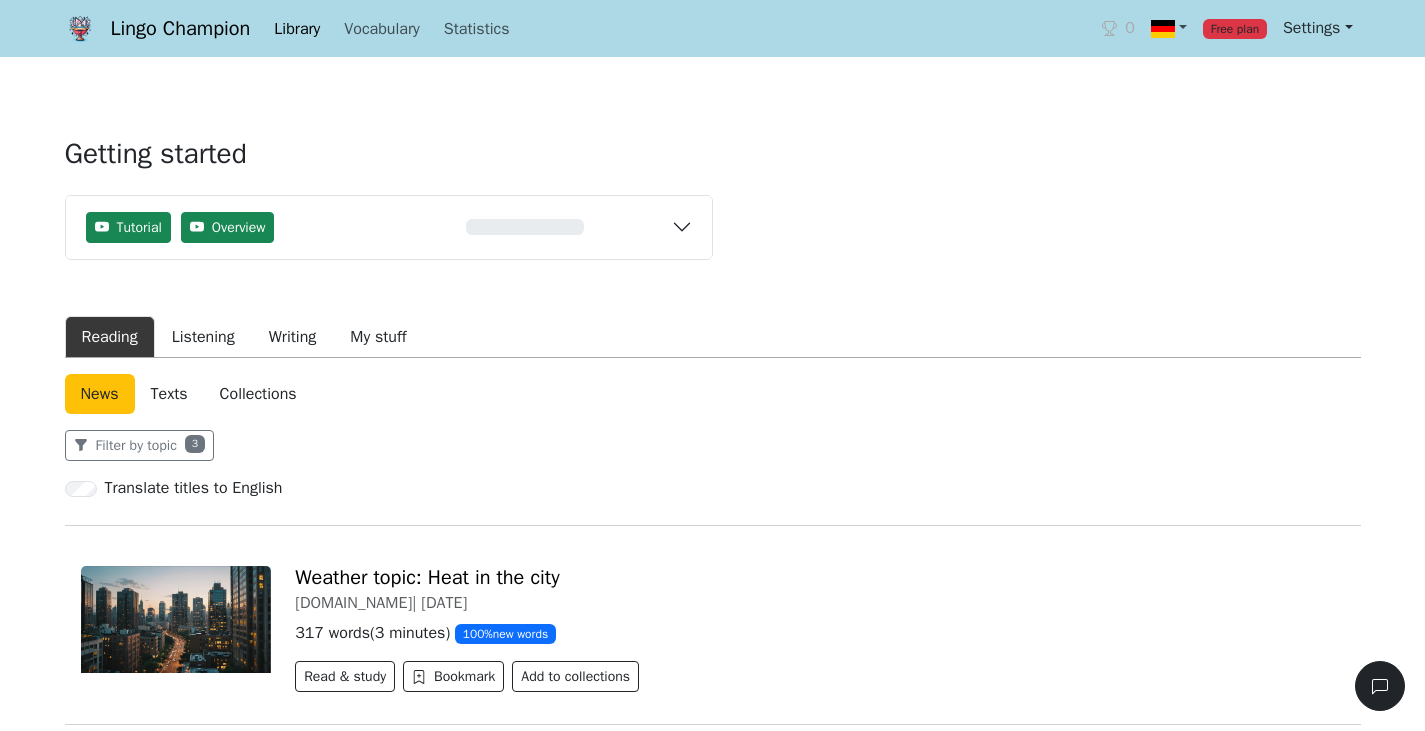 click on "Settings" at bounding box center [1318, 28] 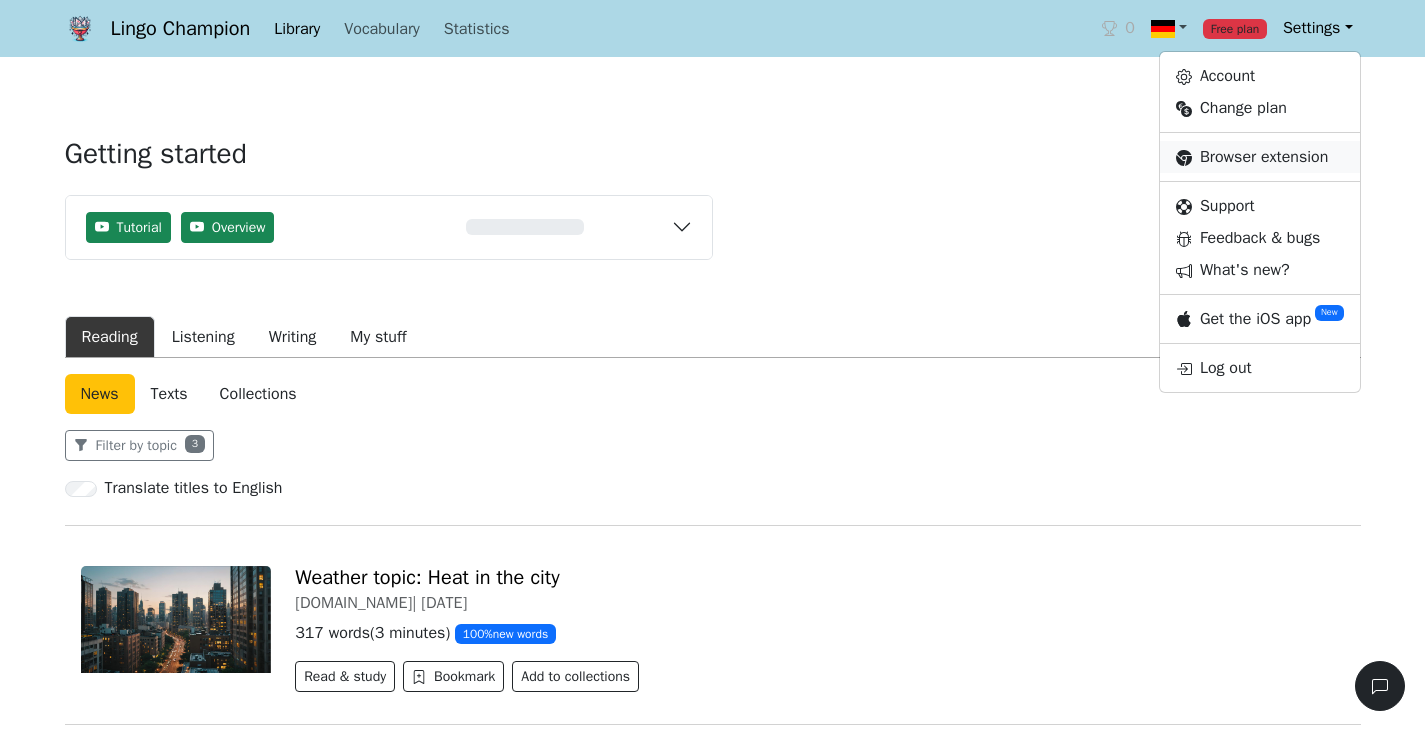 click on "Browser extension" at bounding box center (1260, 157) 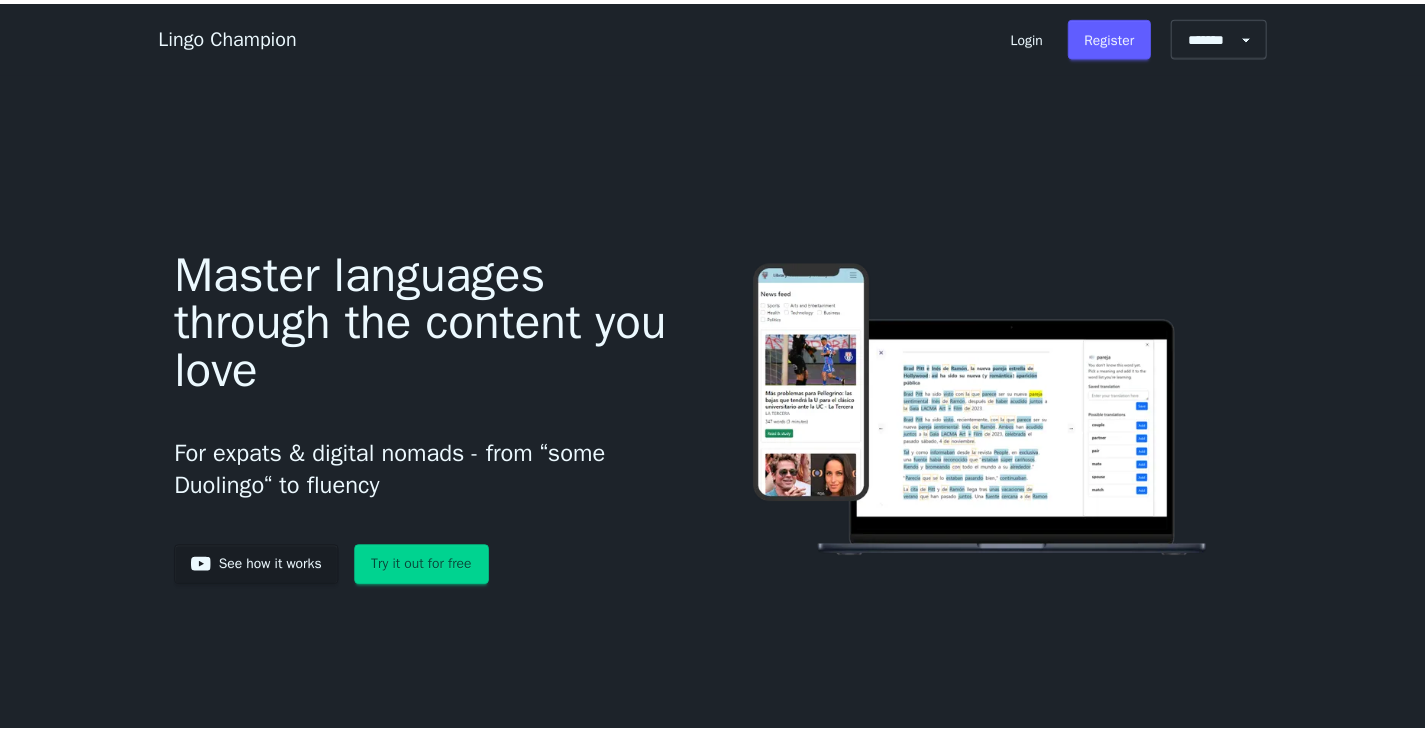 scroll, scrollTop: 0, scrollLeft: 0, axis: both 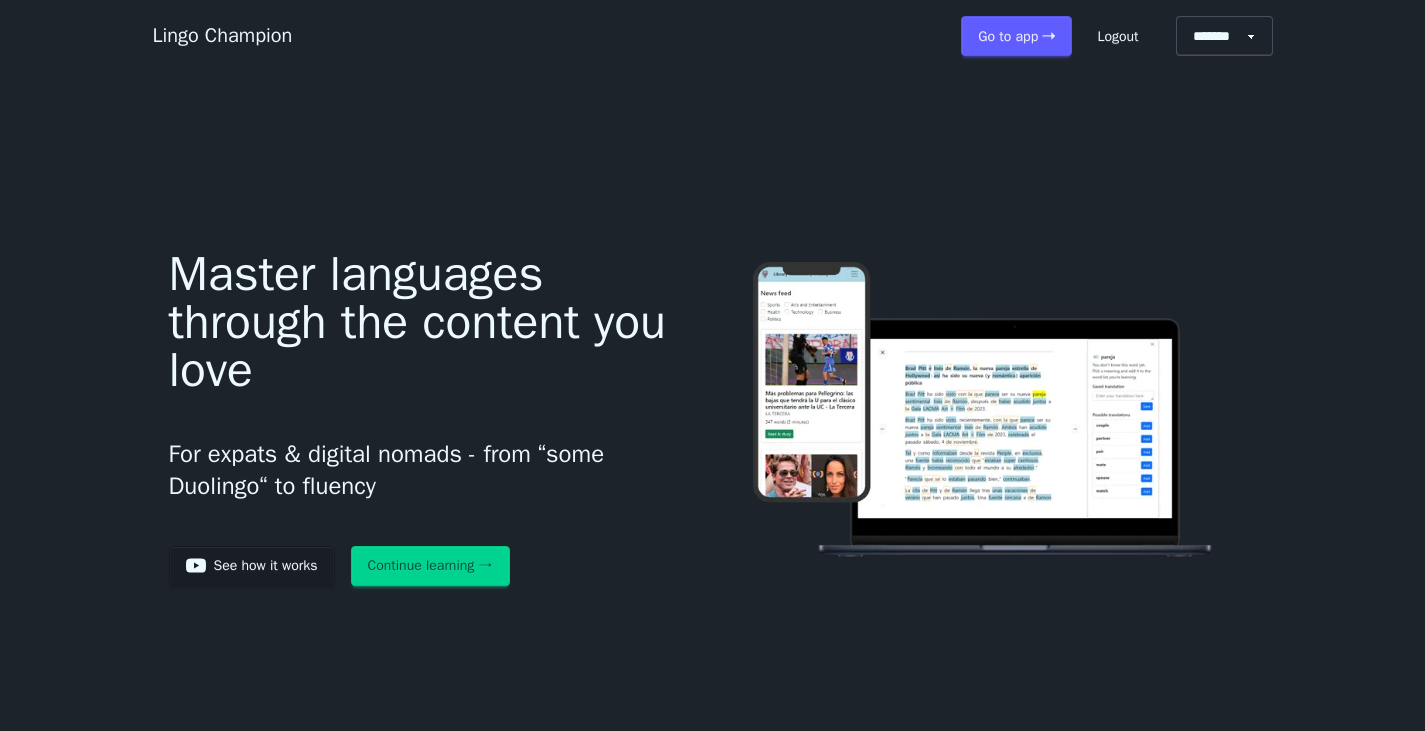 click on "Continue learning →" at bounding box center (430, 566) 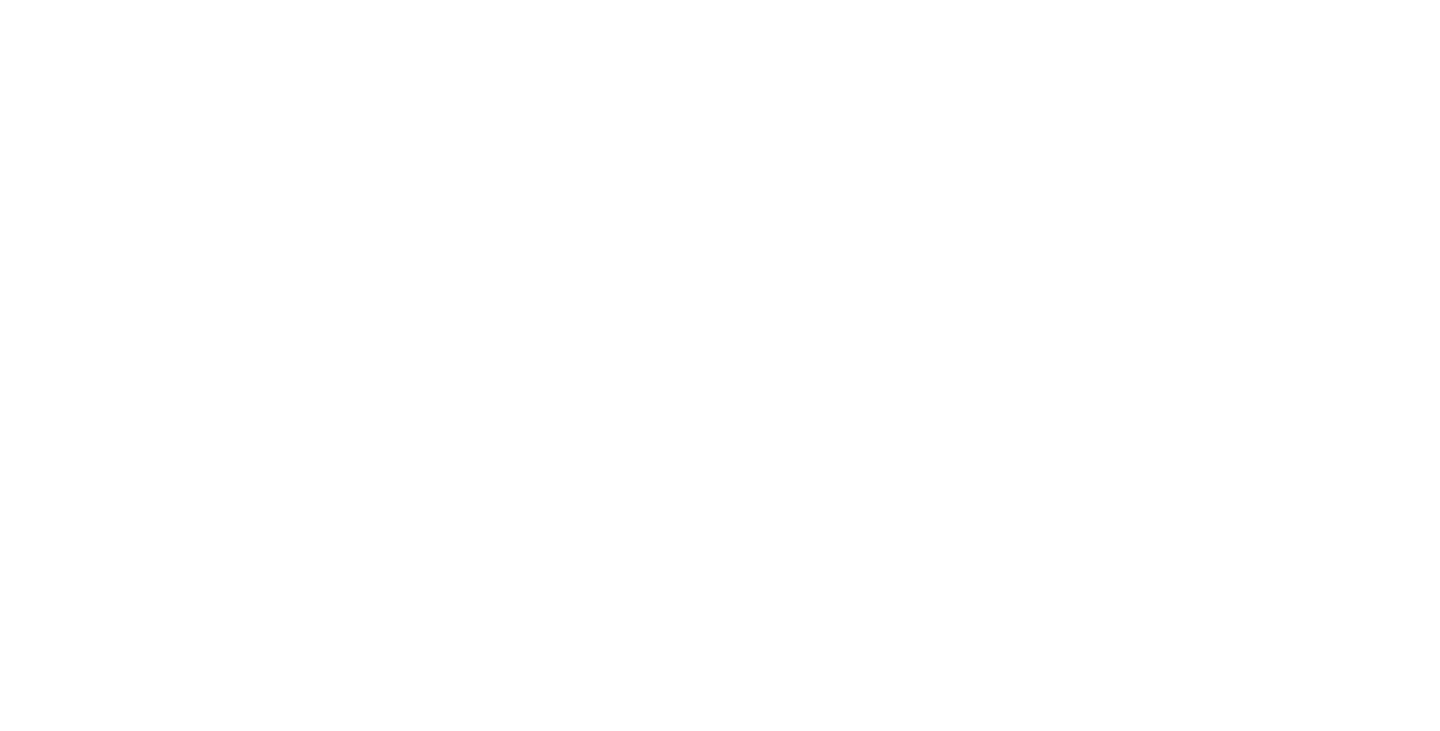 scroll, scrollTop: 0, scrollLeft: 0, axis: both 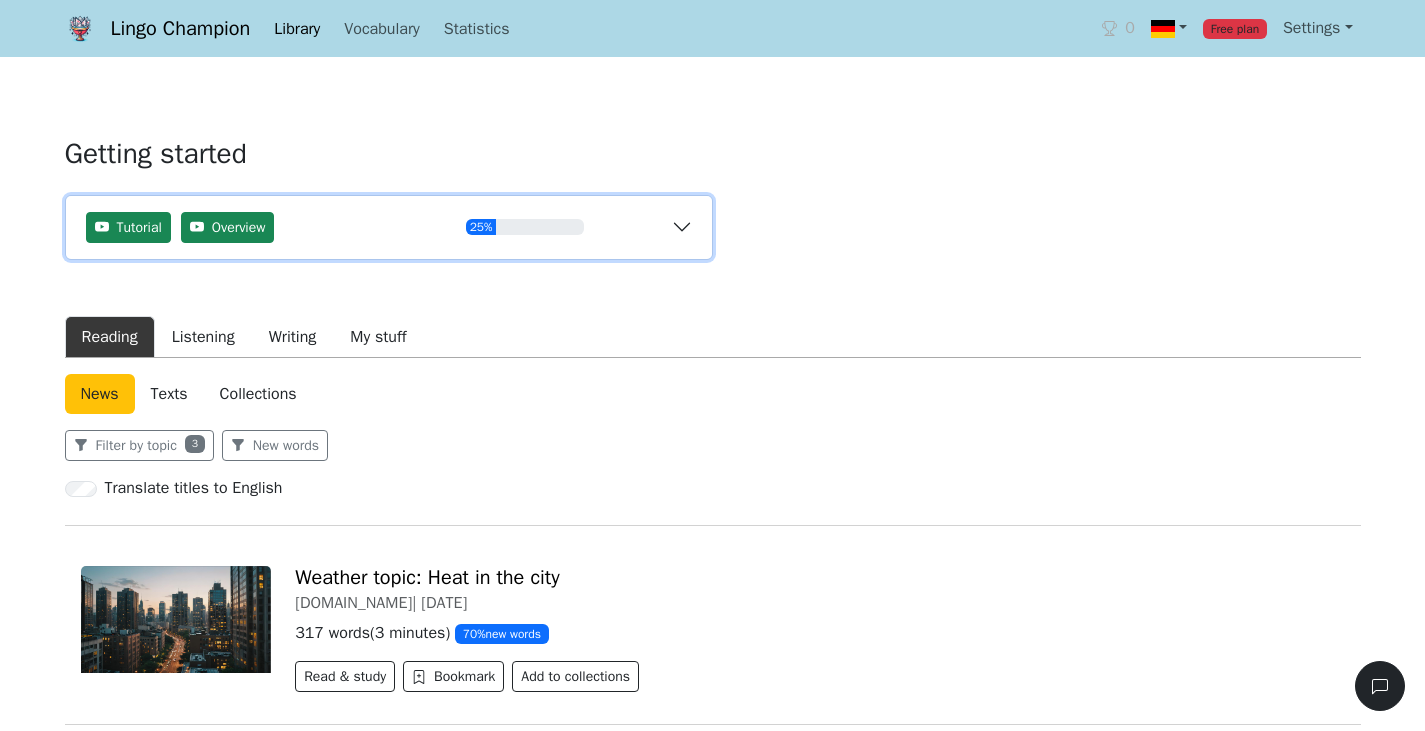 click on "Tutorial Overview 25%" at bounding box center [389, 227] 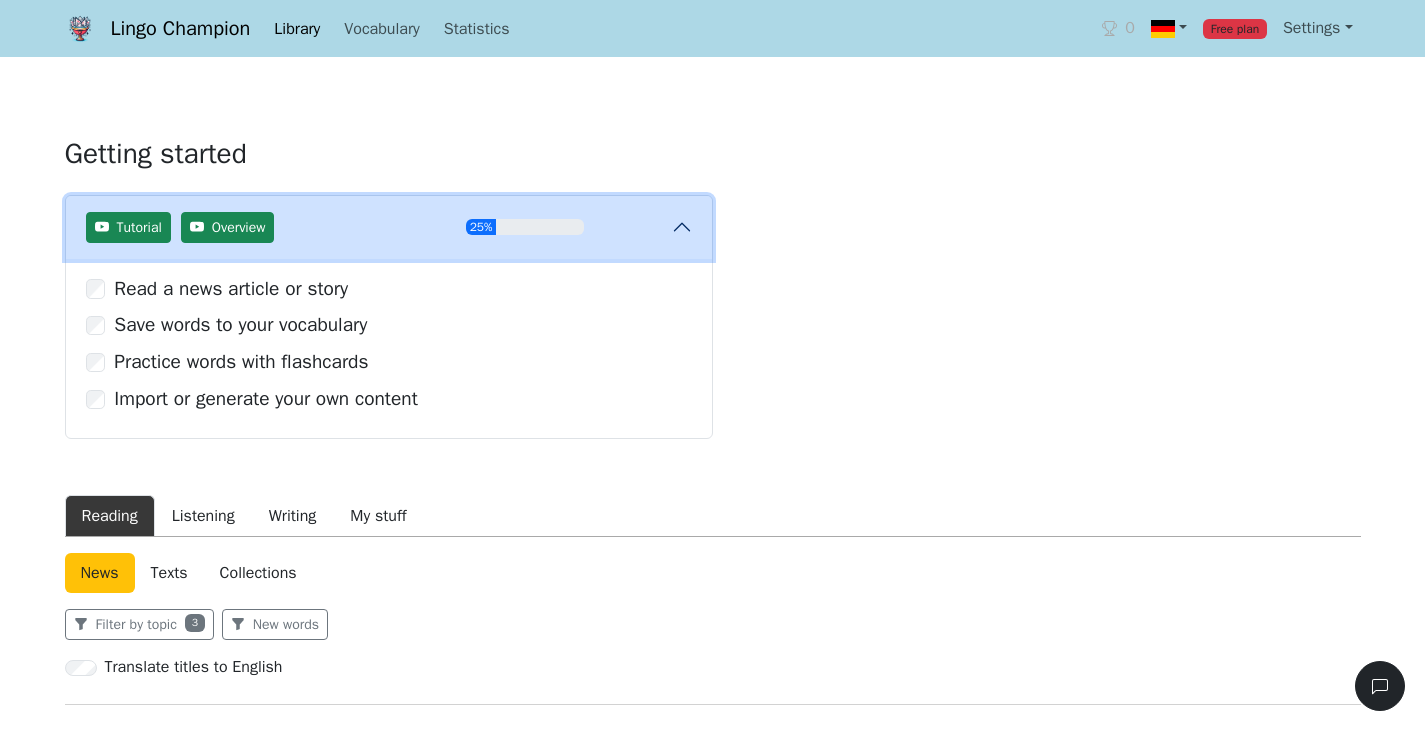 click on "Tutorial Overview 25%" at bounding box center (389, 227) 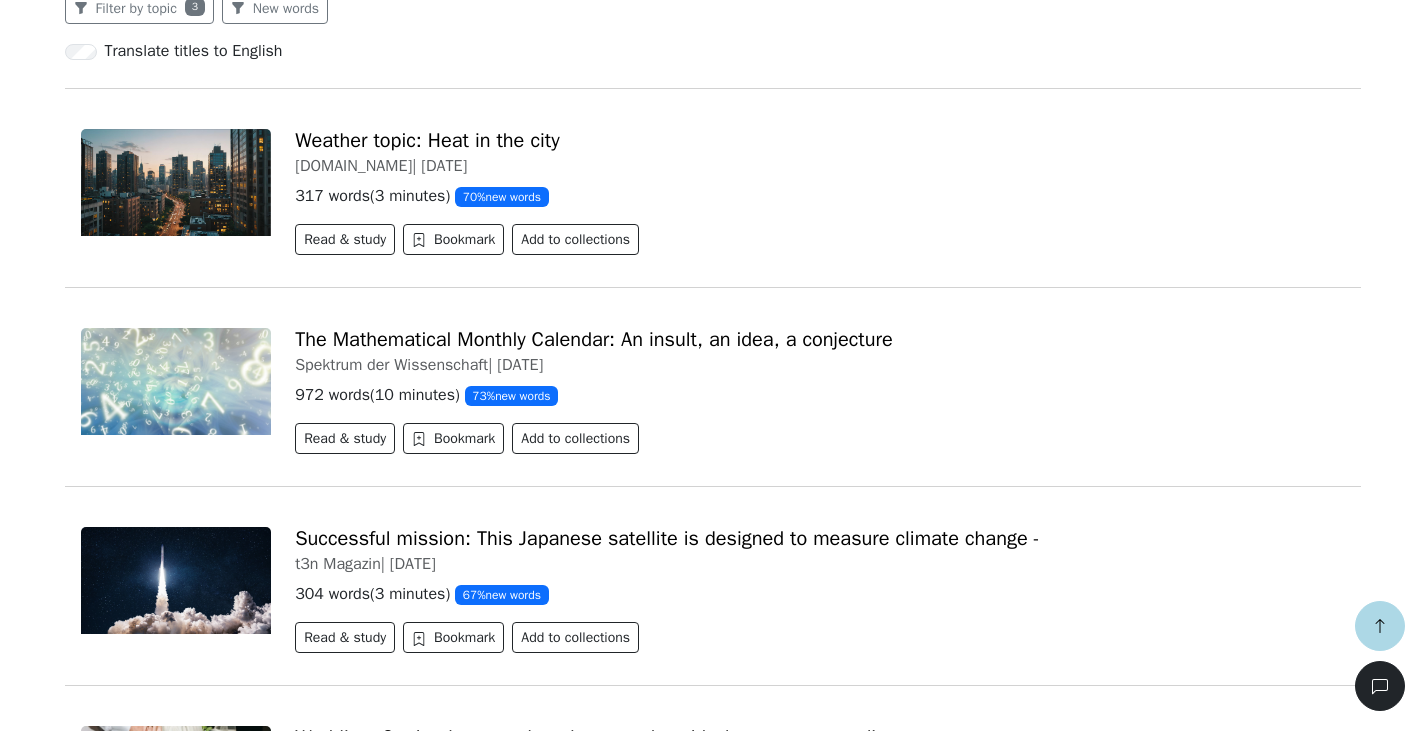 scroll, scrollTop: 0, scrollLeft: 0, axis: both 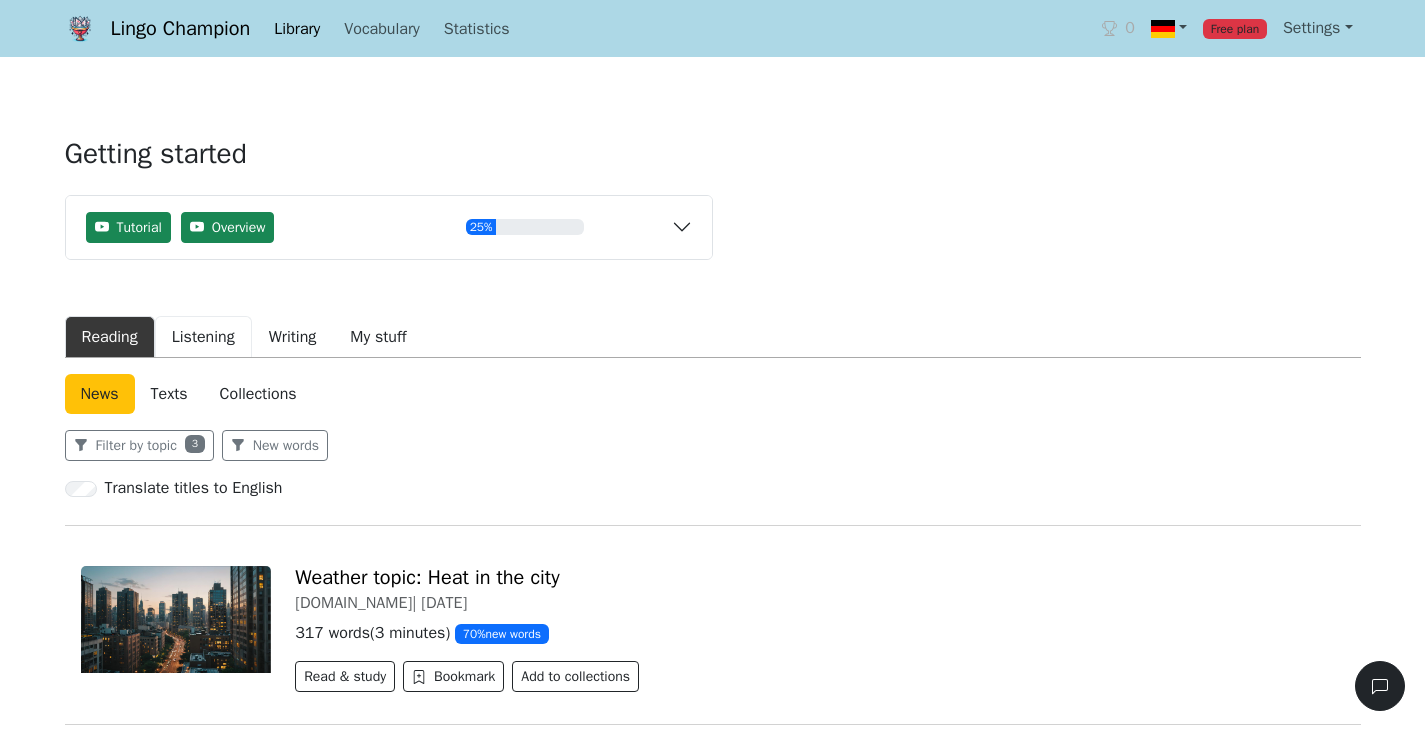 click on "Listening" at bounding box center (203, 337) 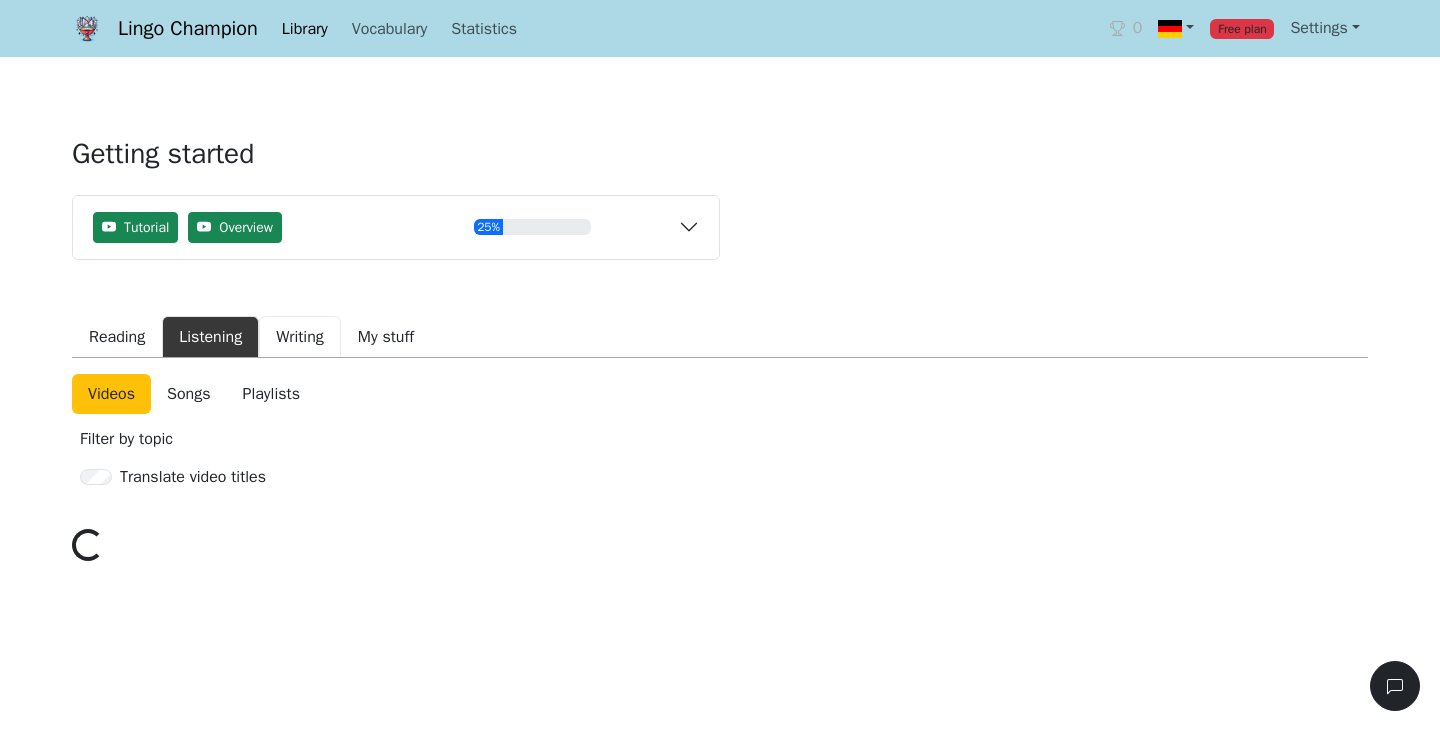 click on "Writing" at bounding box center (300, 337) 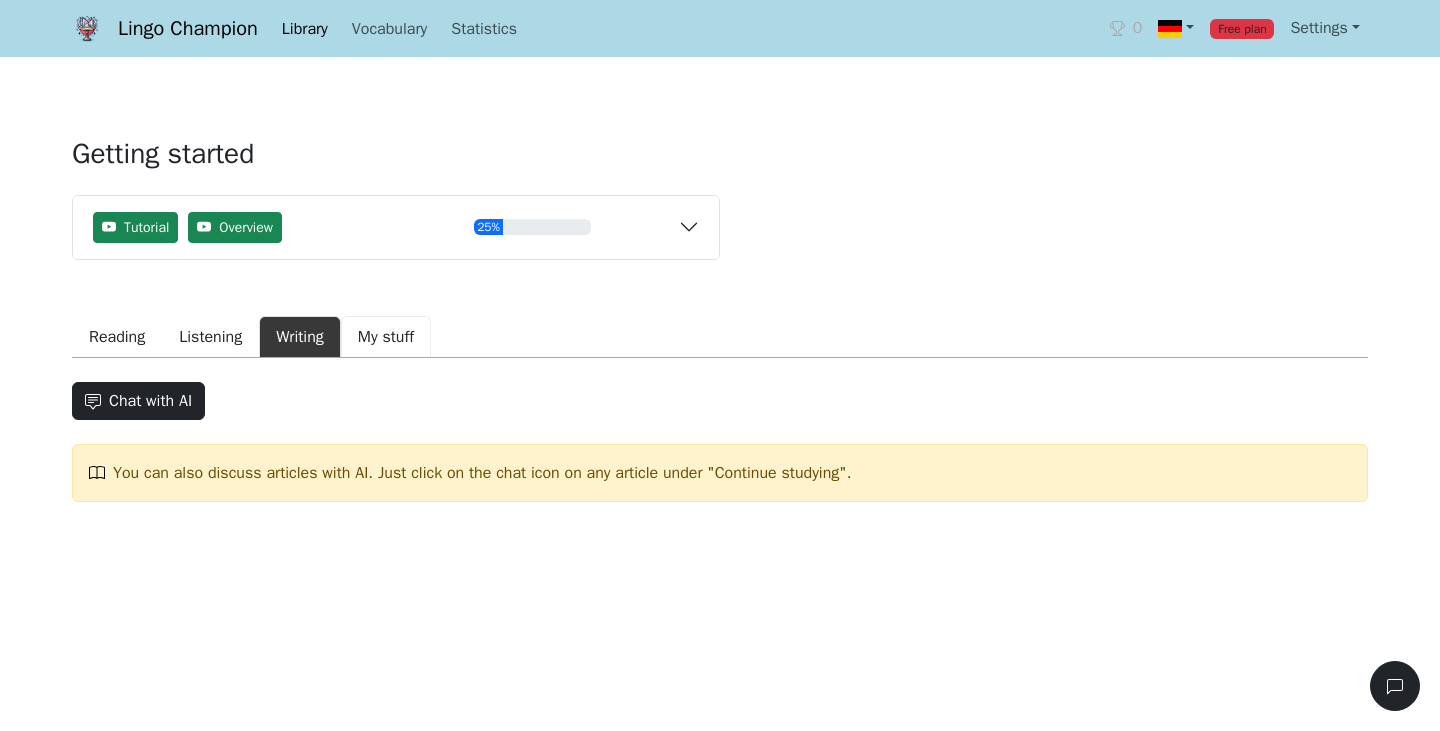 click on "My stuff" at bounding box center [386, 337] 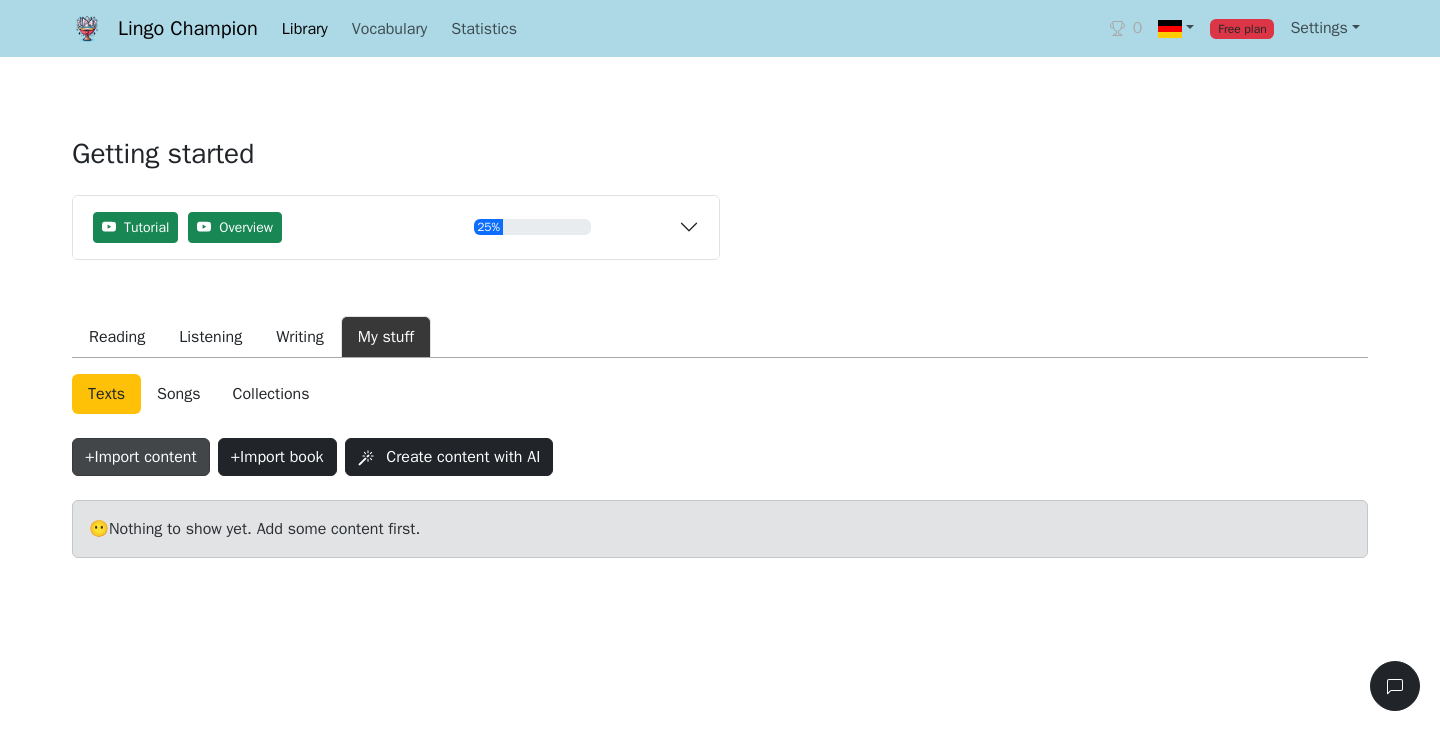 click on "+  Import content" at bounding box center (141, 457) 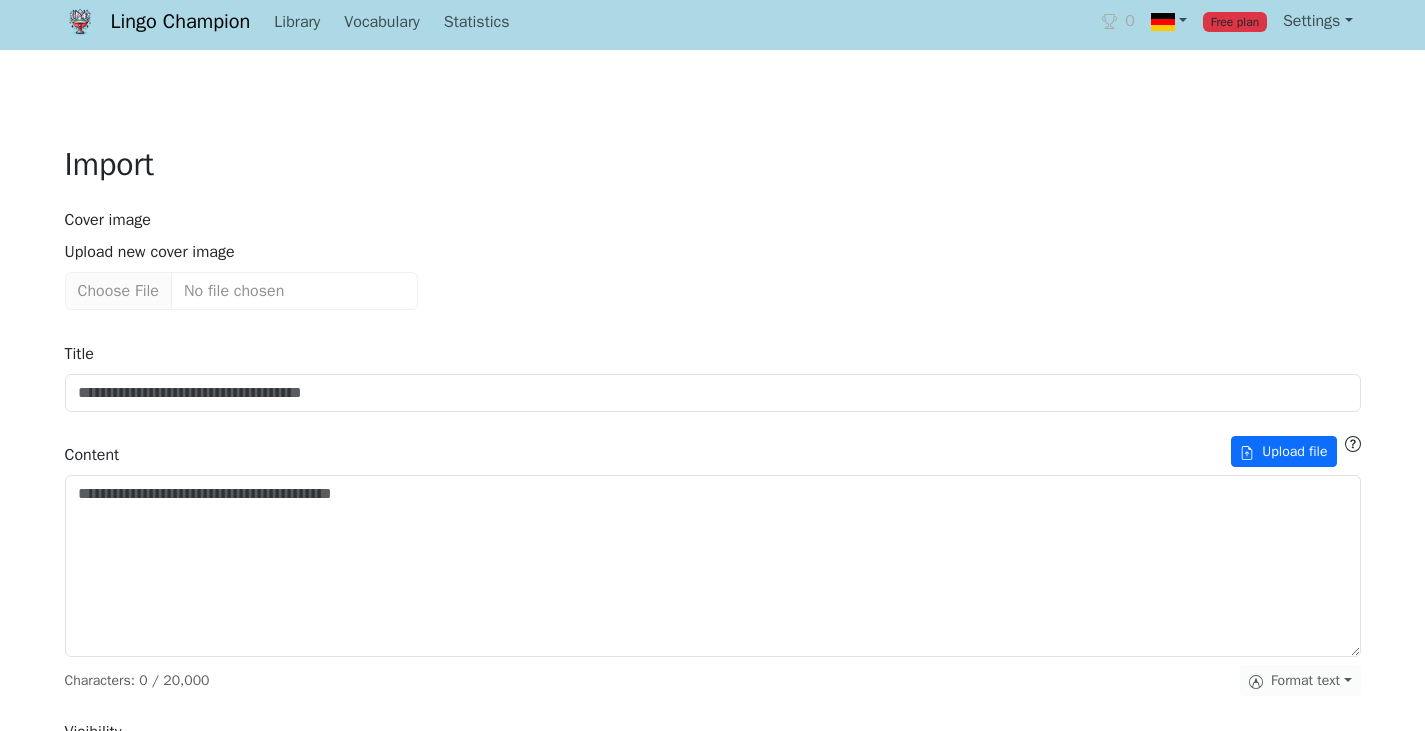 scroll, scrollTop: 0, scrollLeft: 0, axis: both 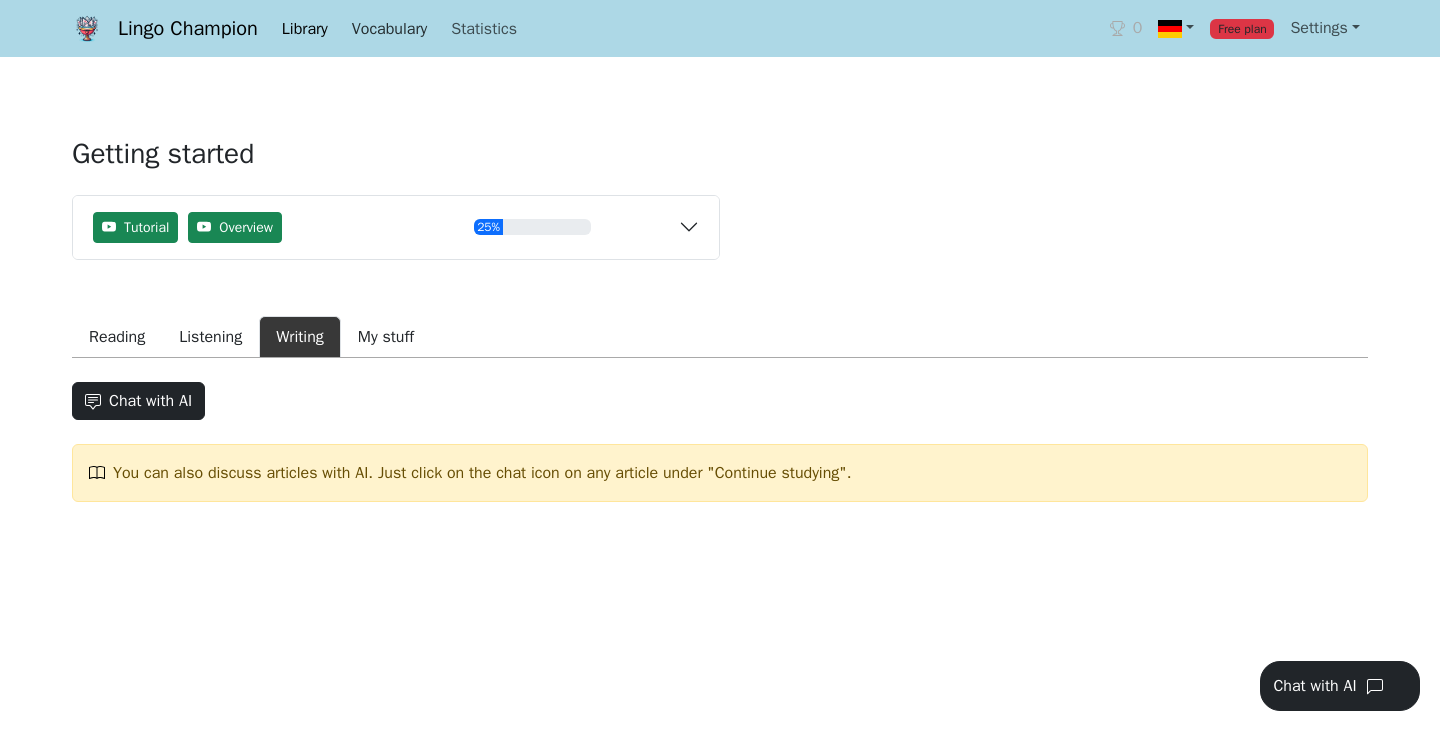 click on "Vocabulary" at bounding box center (389, 29) 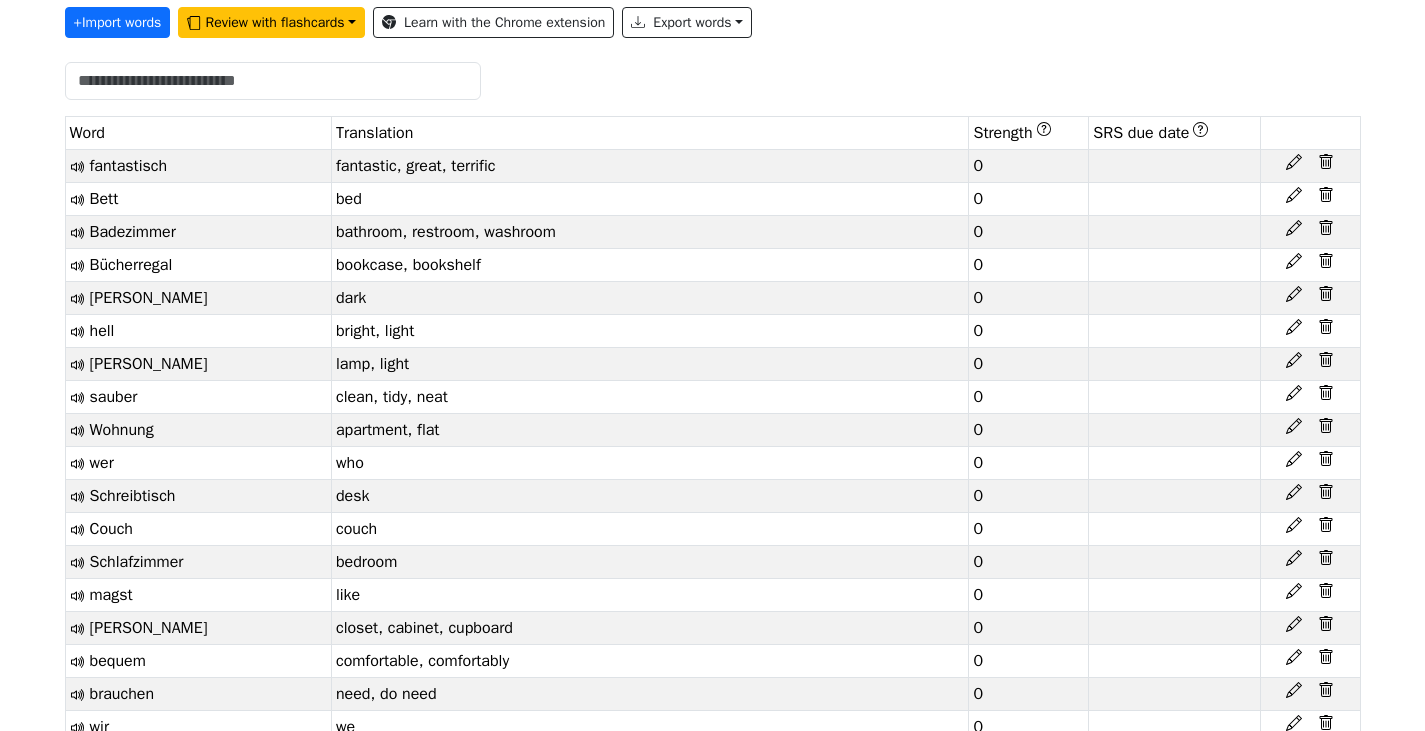 scroll, scrollTop: 300, scrollLeft: 0, axis: vertical 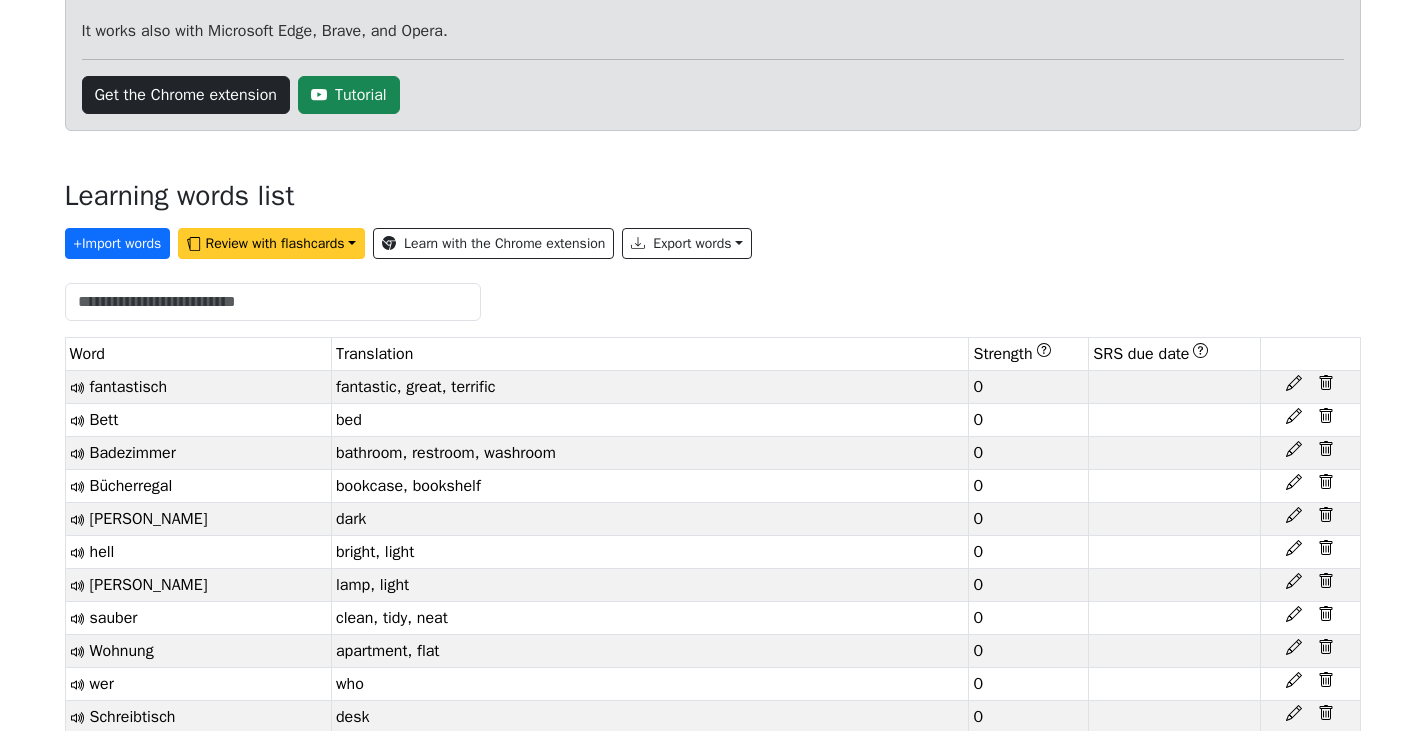 click on "Review with flashcards" at bounding box center [271, 243] 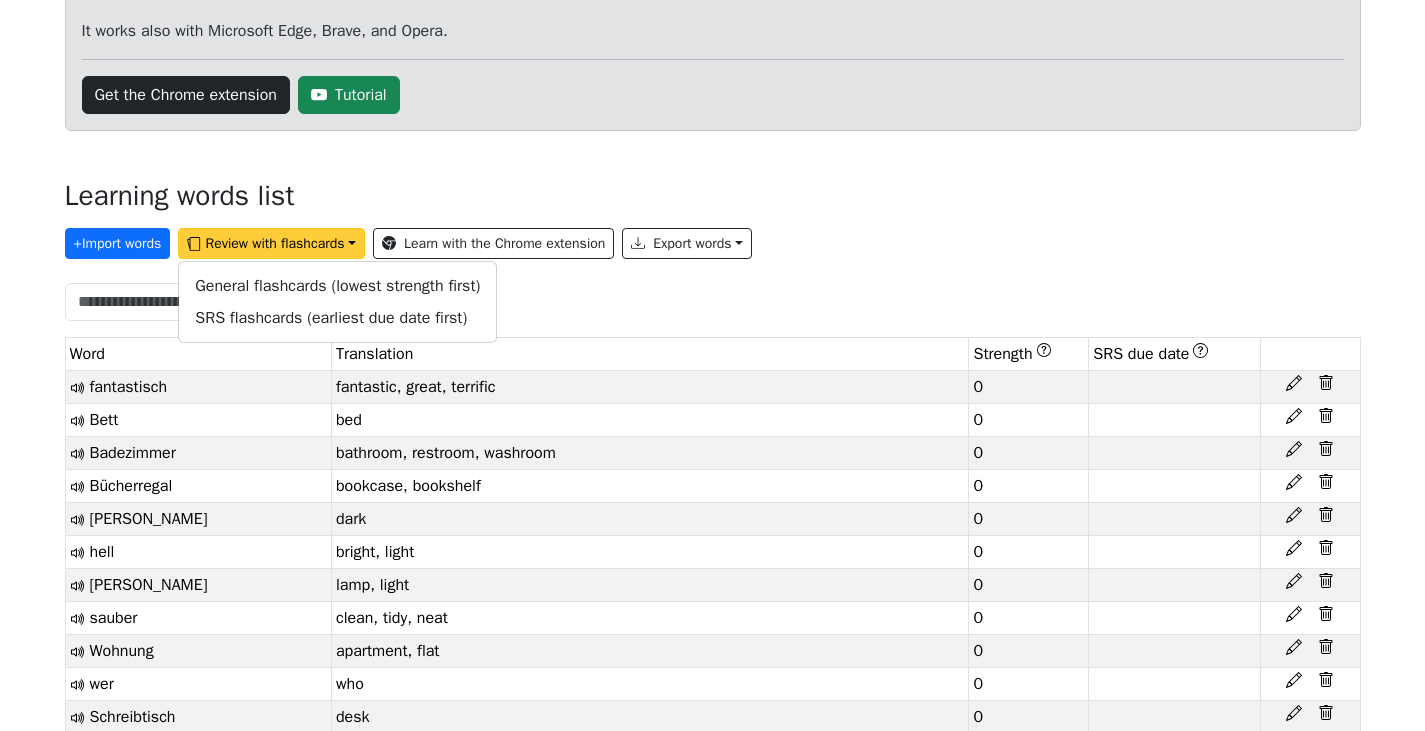 click on "Review with flashcards" at bounding box center [271, 243] 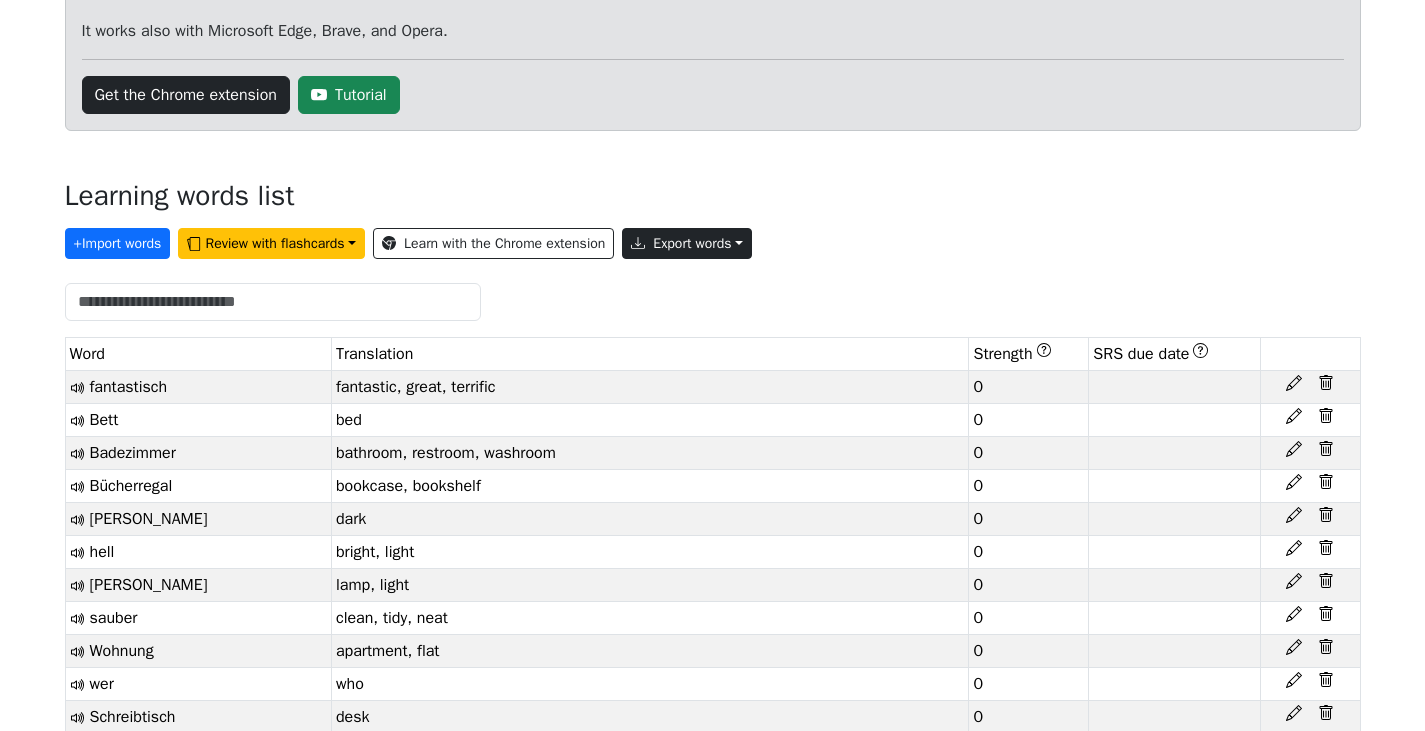 click on "Export words" at bounding box center (687, 243) 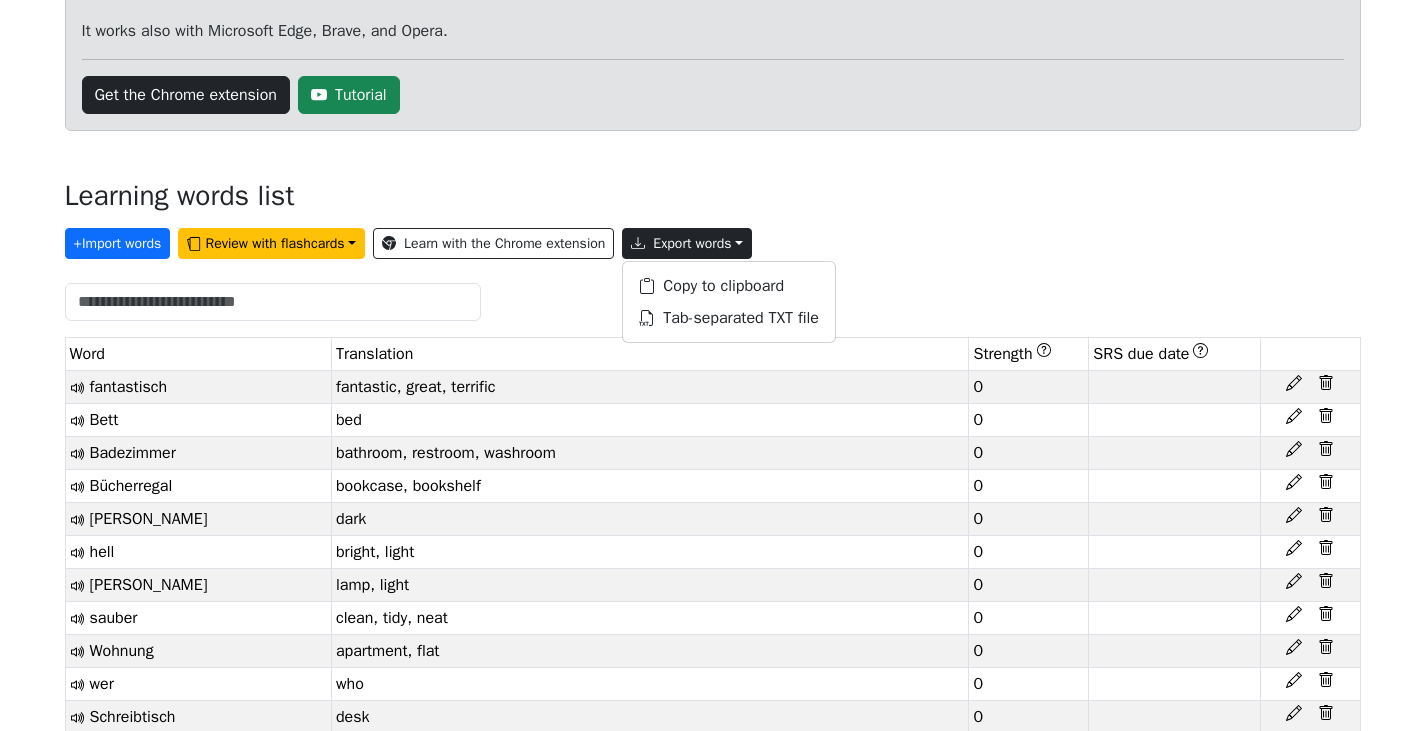 click on "Export words" at bounding box center (687, 243) 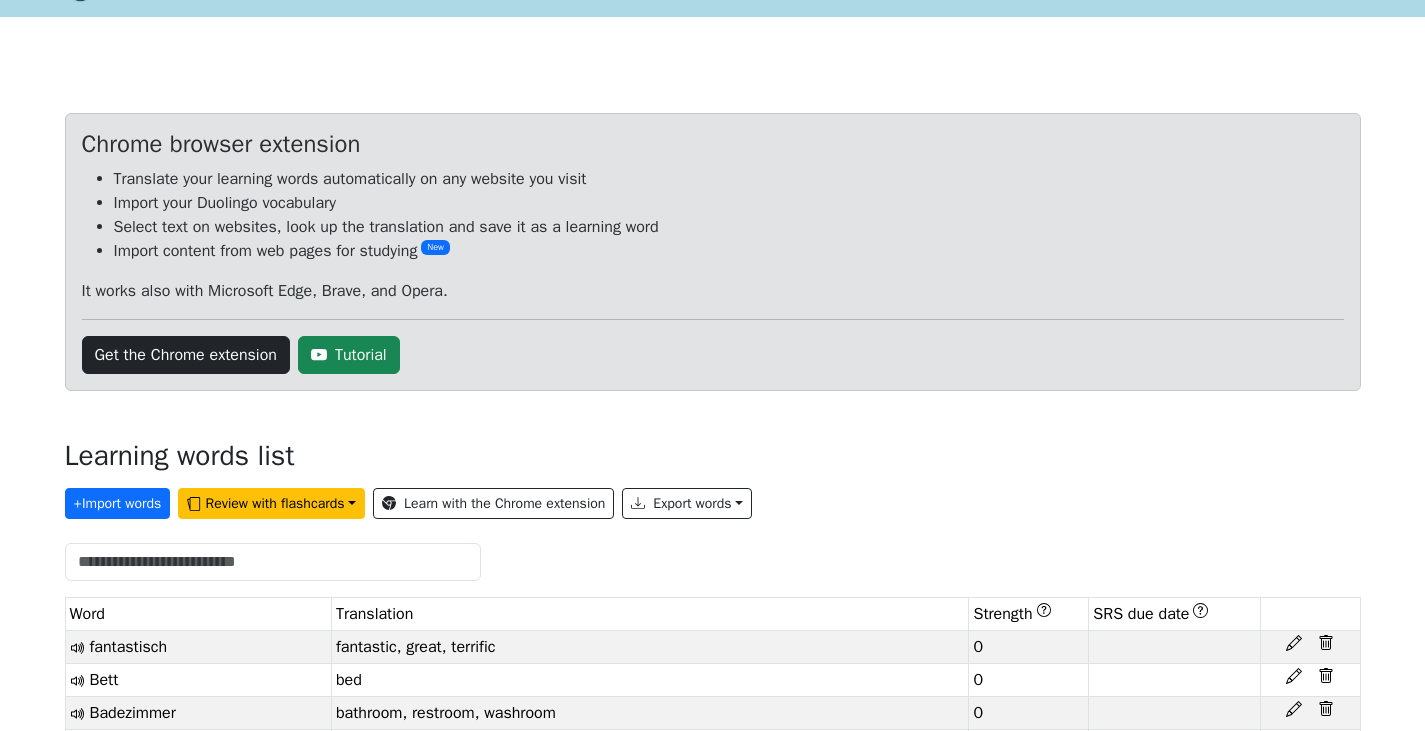 scroll, scrollTop: 0, scrollLeft: 0, axis: both 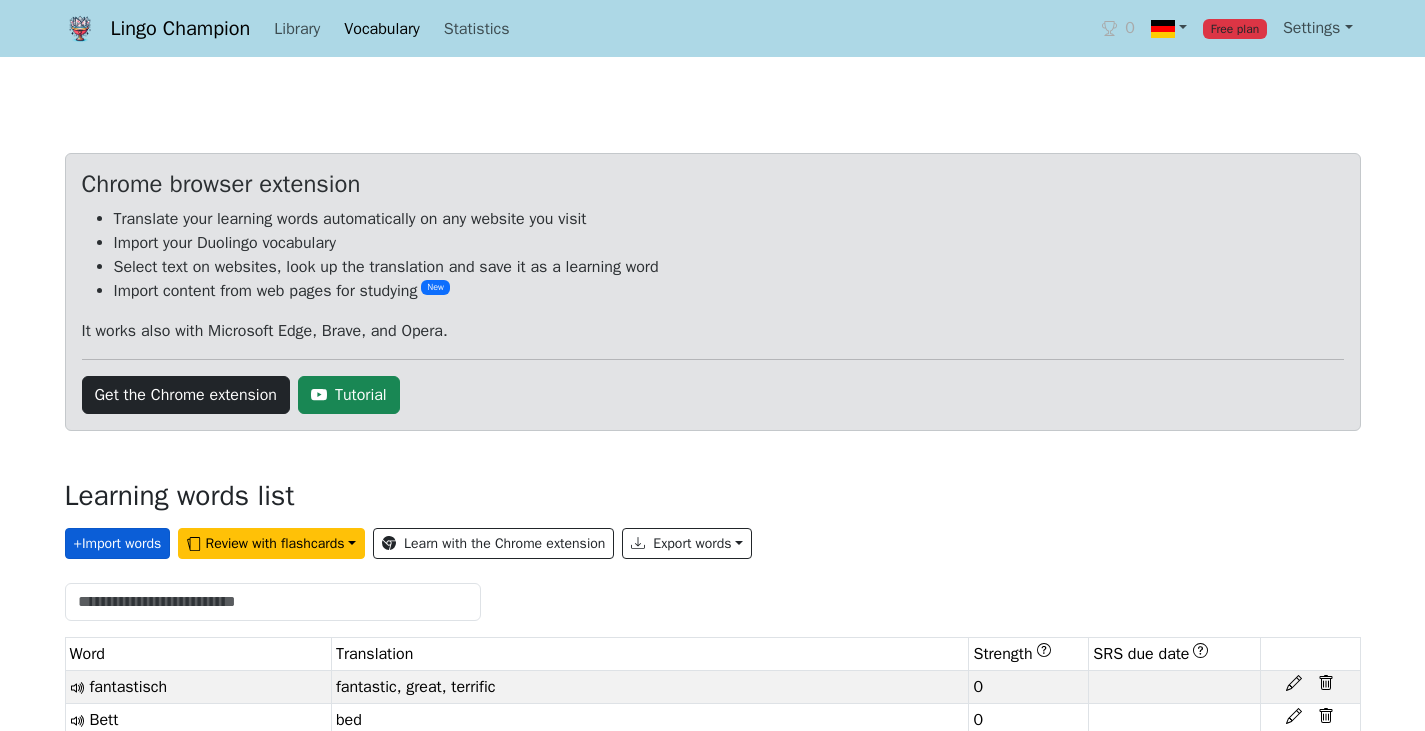 click on "+  Import words" at bounding box center [118, 543] 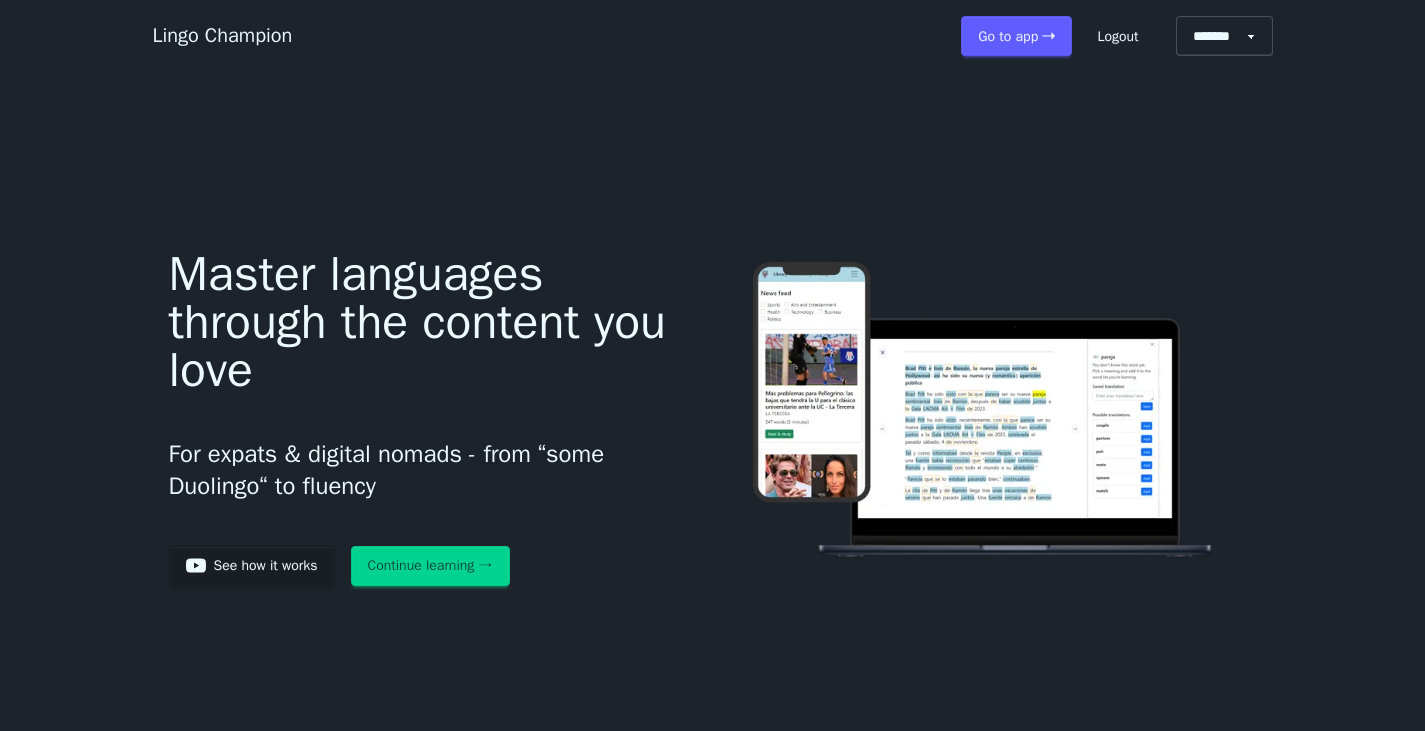 scroll, scrollTop: 0, scrollLeft: 0, axis: both 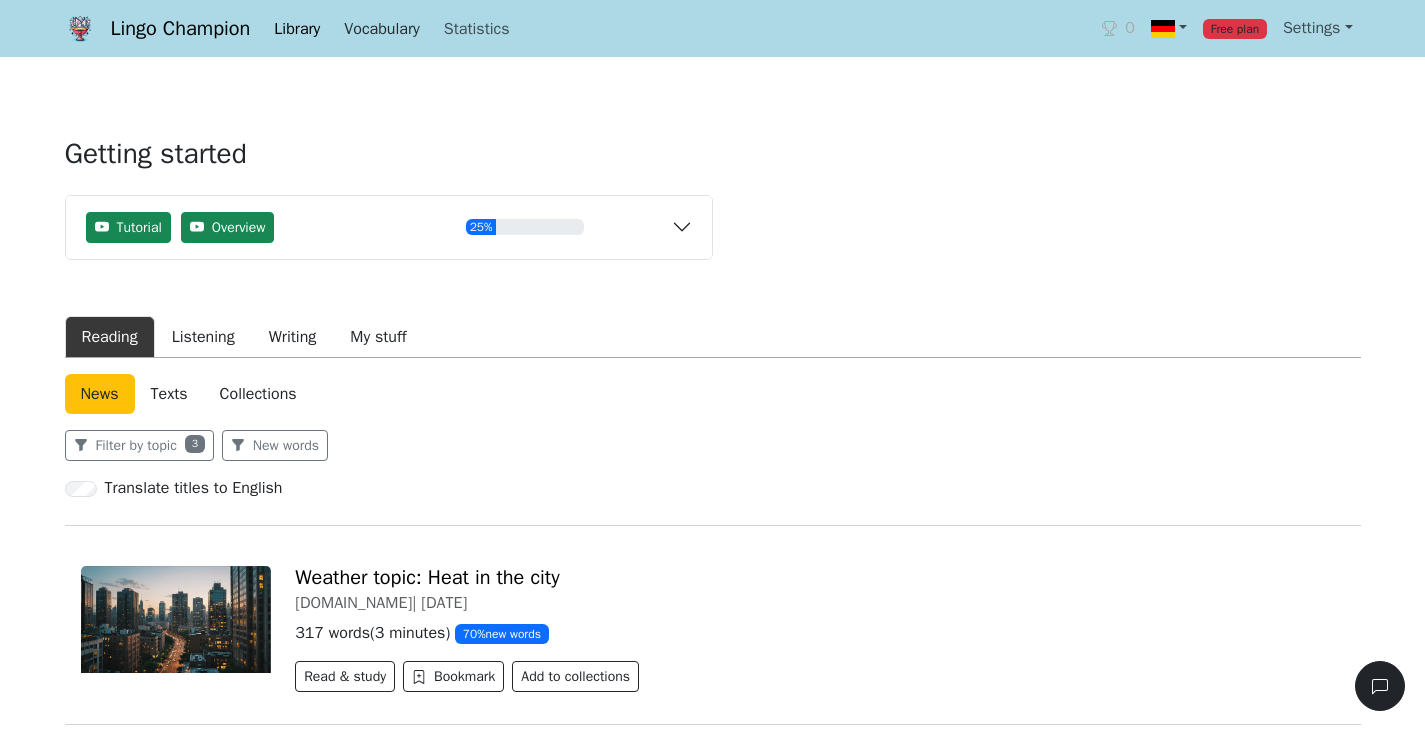 click on "Vocabulary" at bounding box center (381, 29) 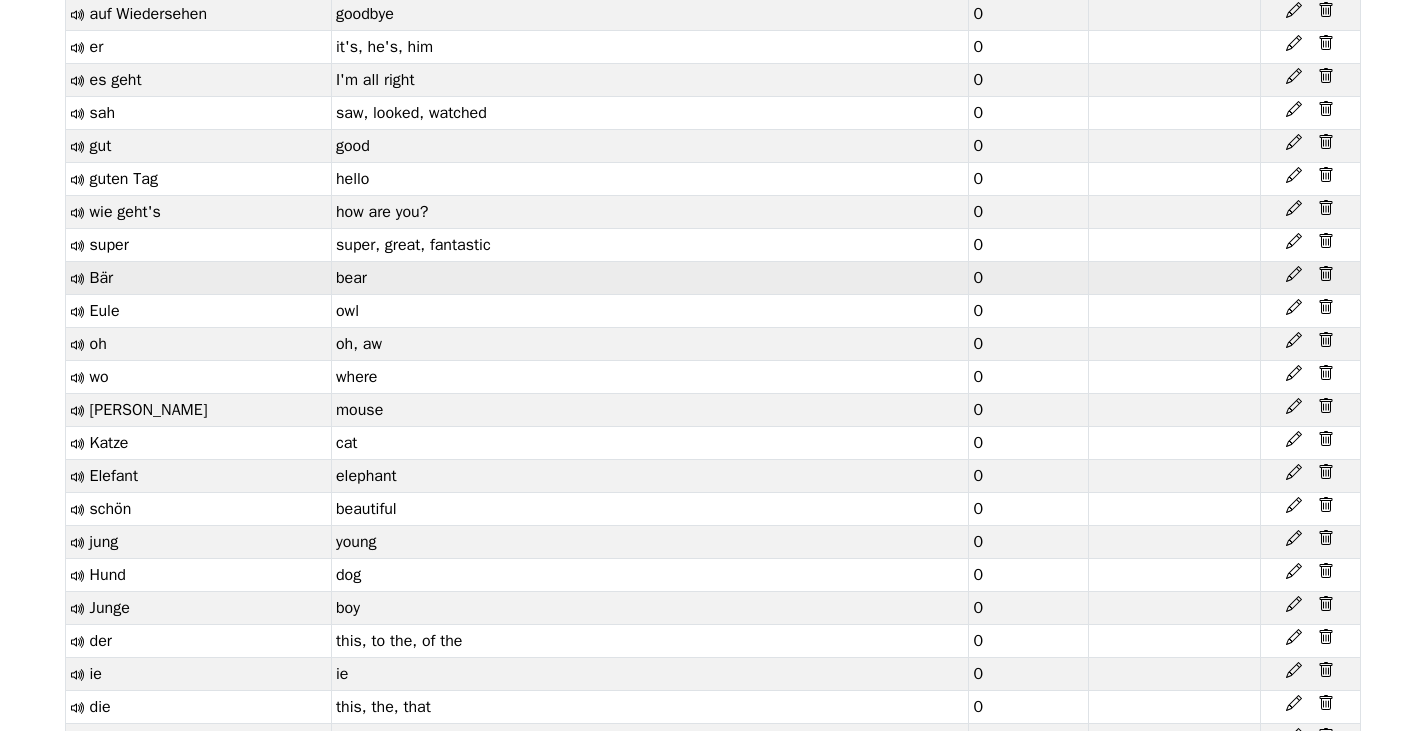scroll, scrollTop: 11114, scrollLeft: 0, axis: vertical 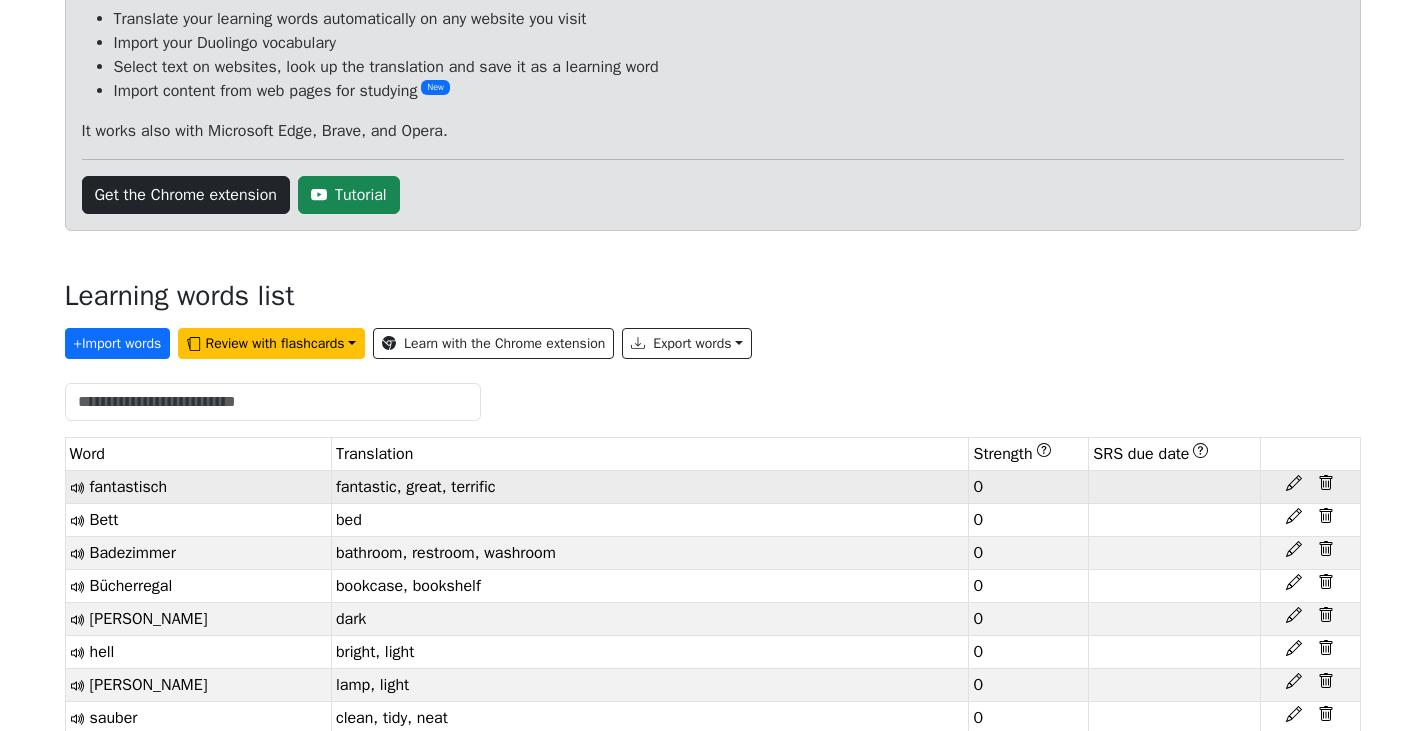 click on "0" at bounding box center (1029, 487) 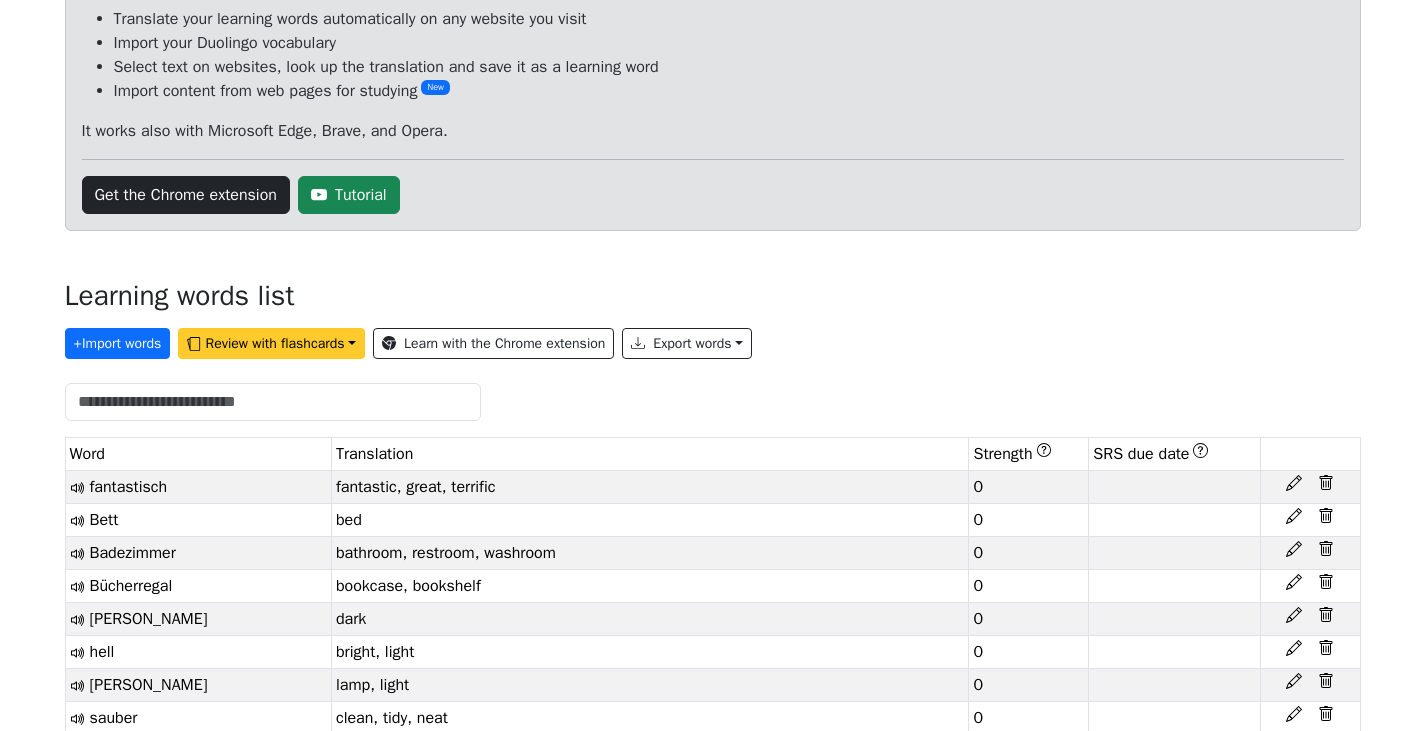 click on "Review with flashcards" at bounding box center [271, 343] 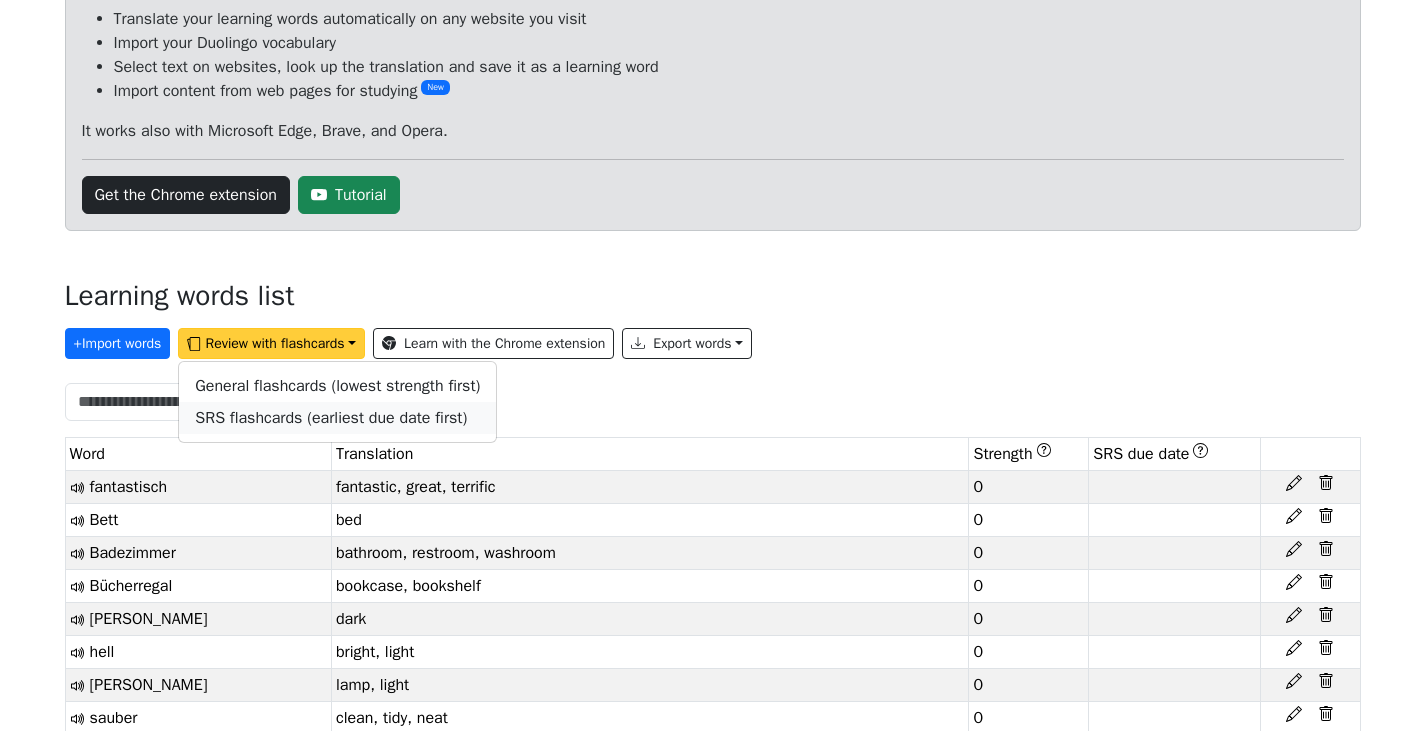 click on "SRS flashcards (earliest due date first)" at bounding box center (331, 418) 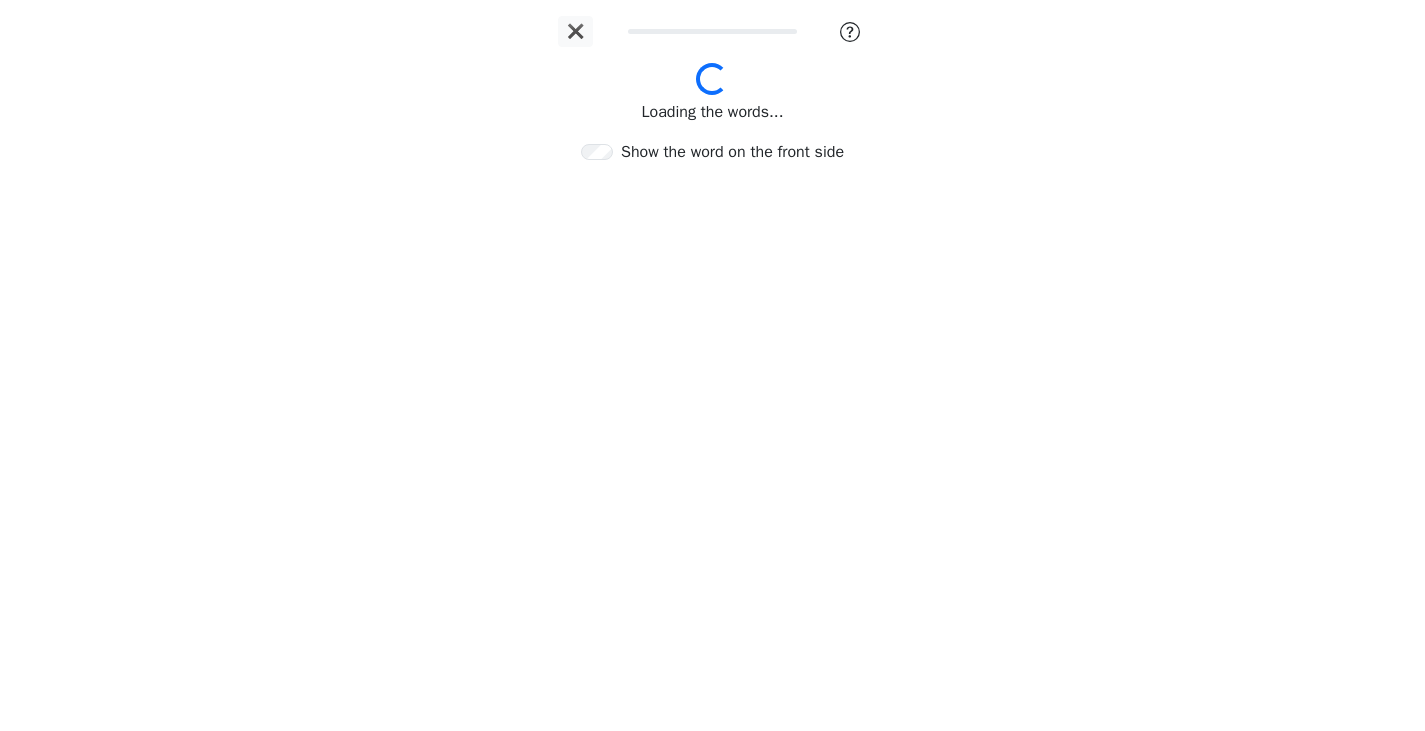 scroll, scrollTop: 0, scrollLeft: 0, axis: both 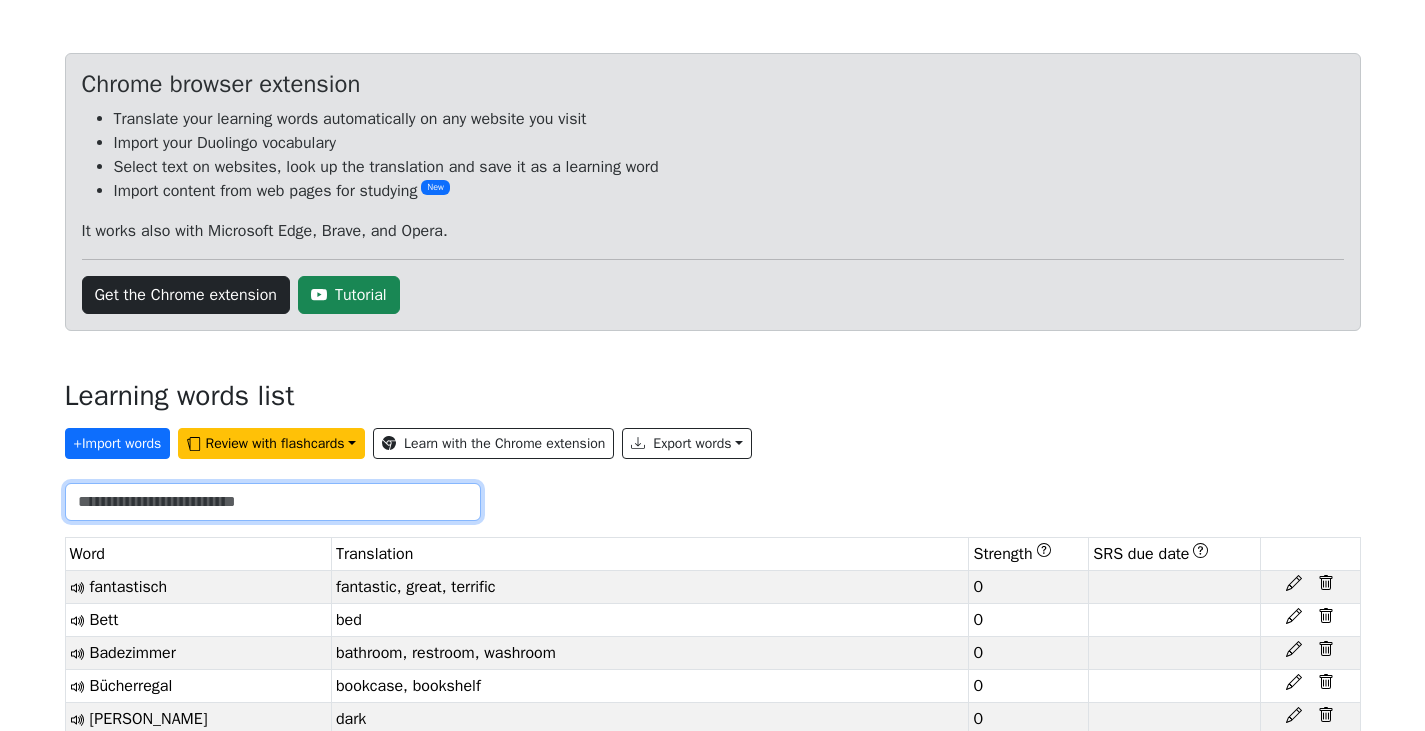 click at bounding box center [273, 502] 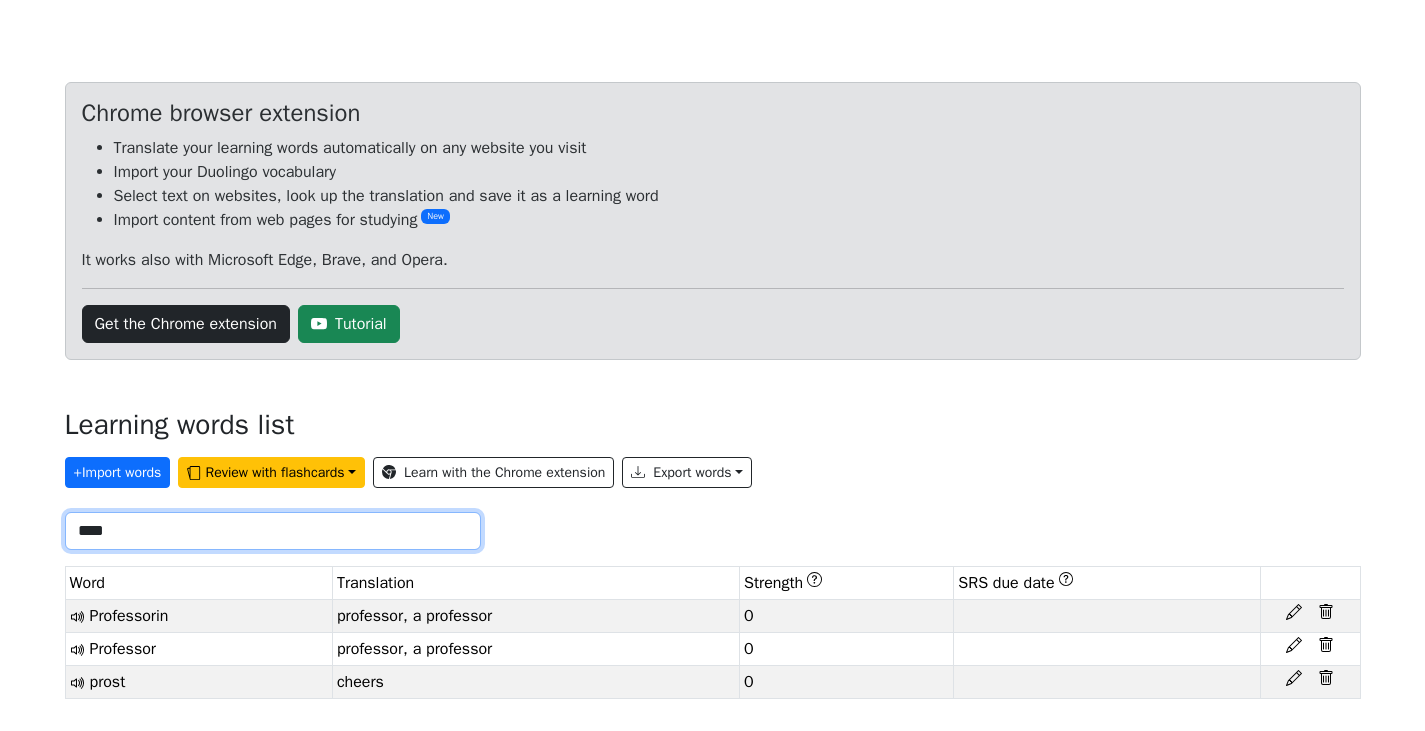 scroll, scrollTop: 40, scrollLeft: 0, axis: vertical 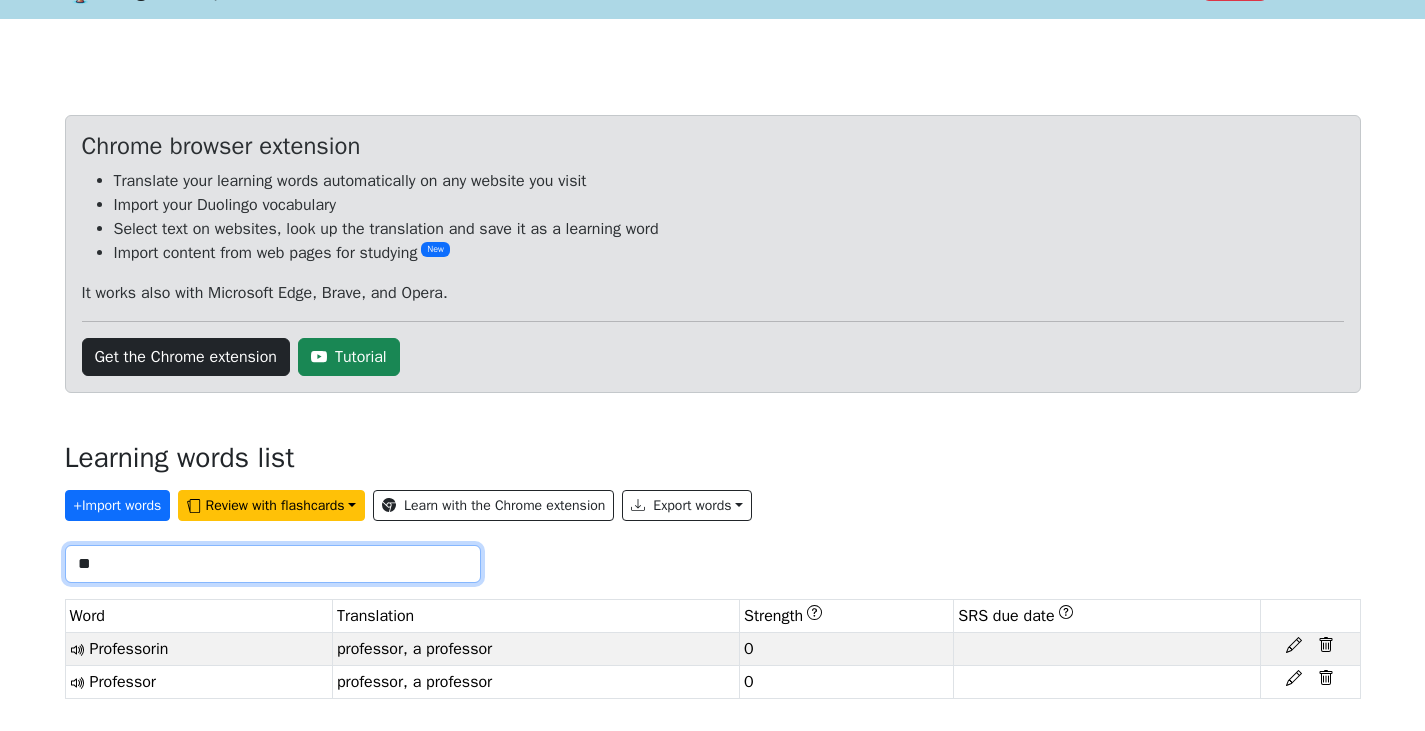 type on "*" 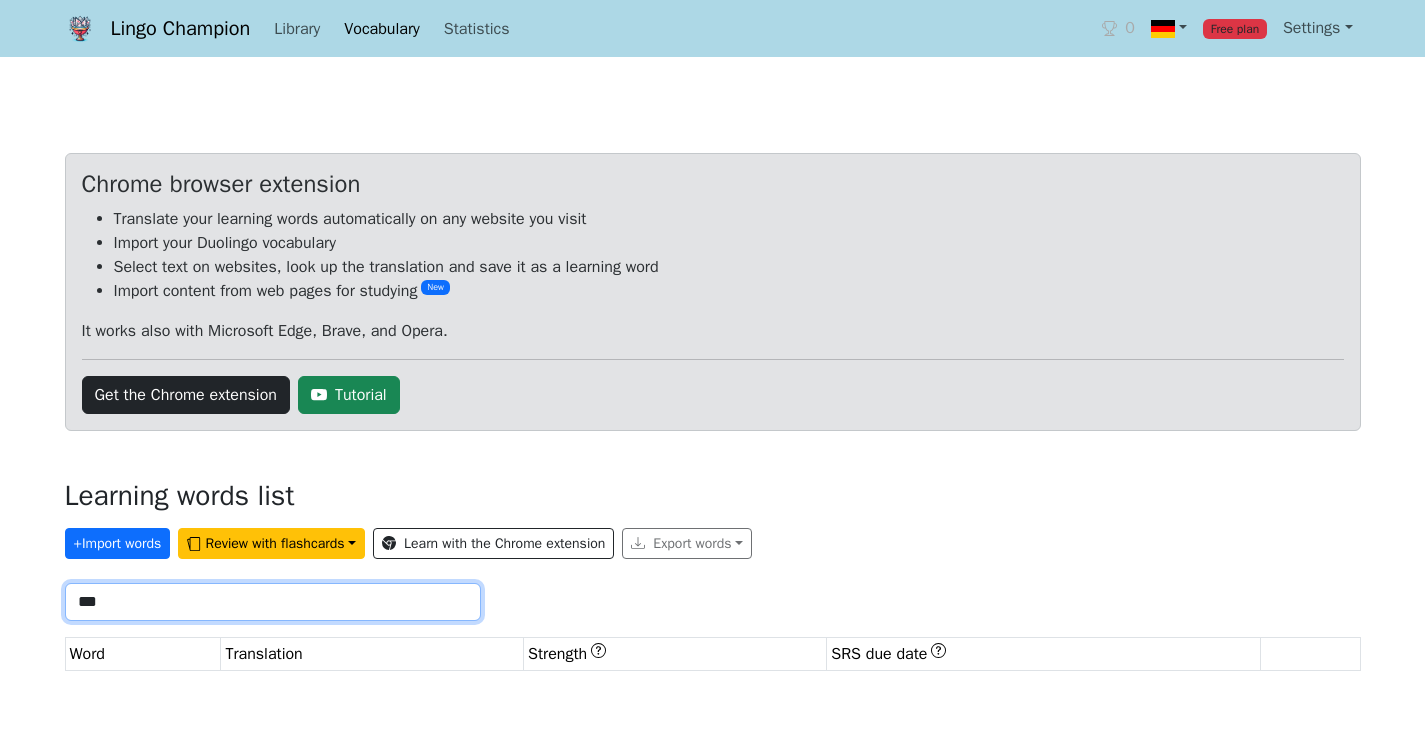 scroll, scrollTop: 0, scrollLeft: 0, axis: both 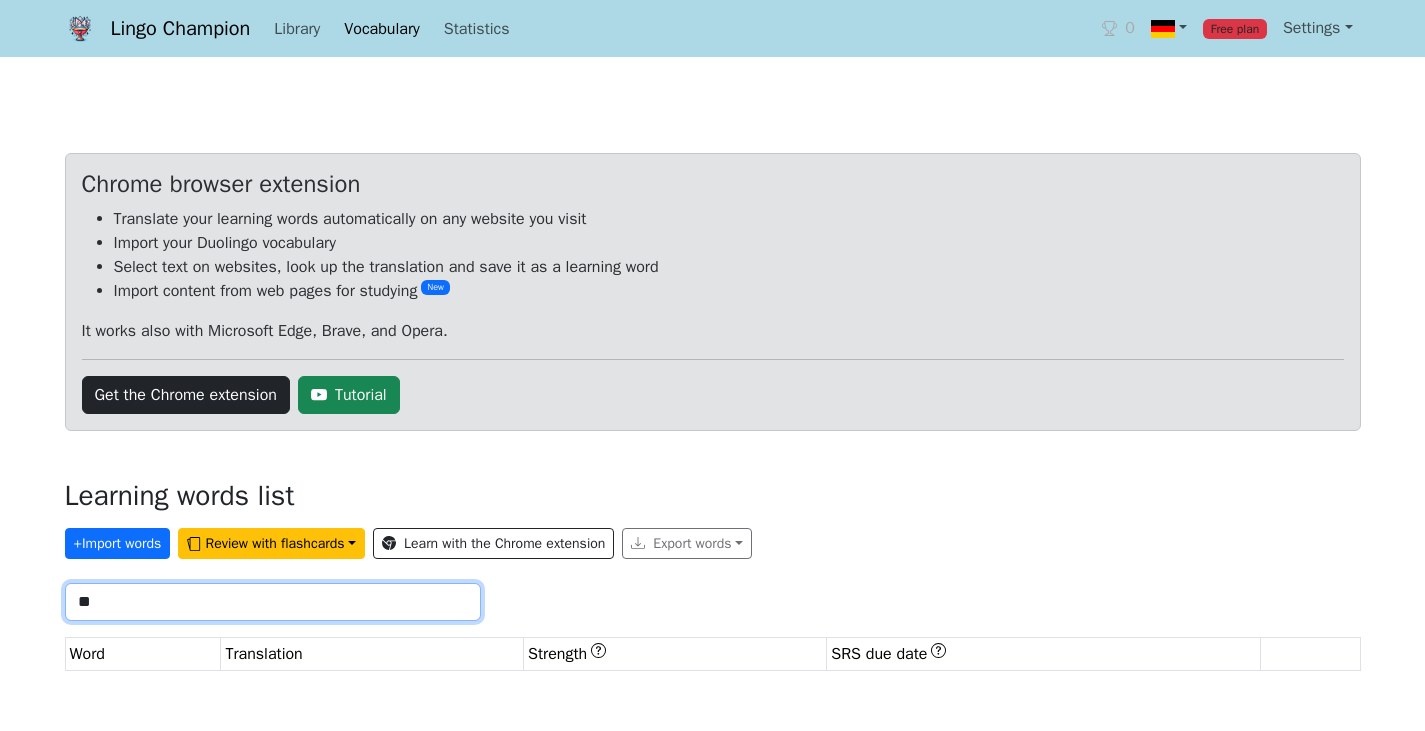 type on "*" 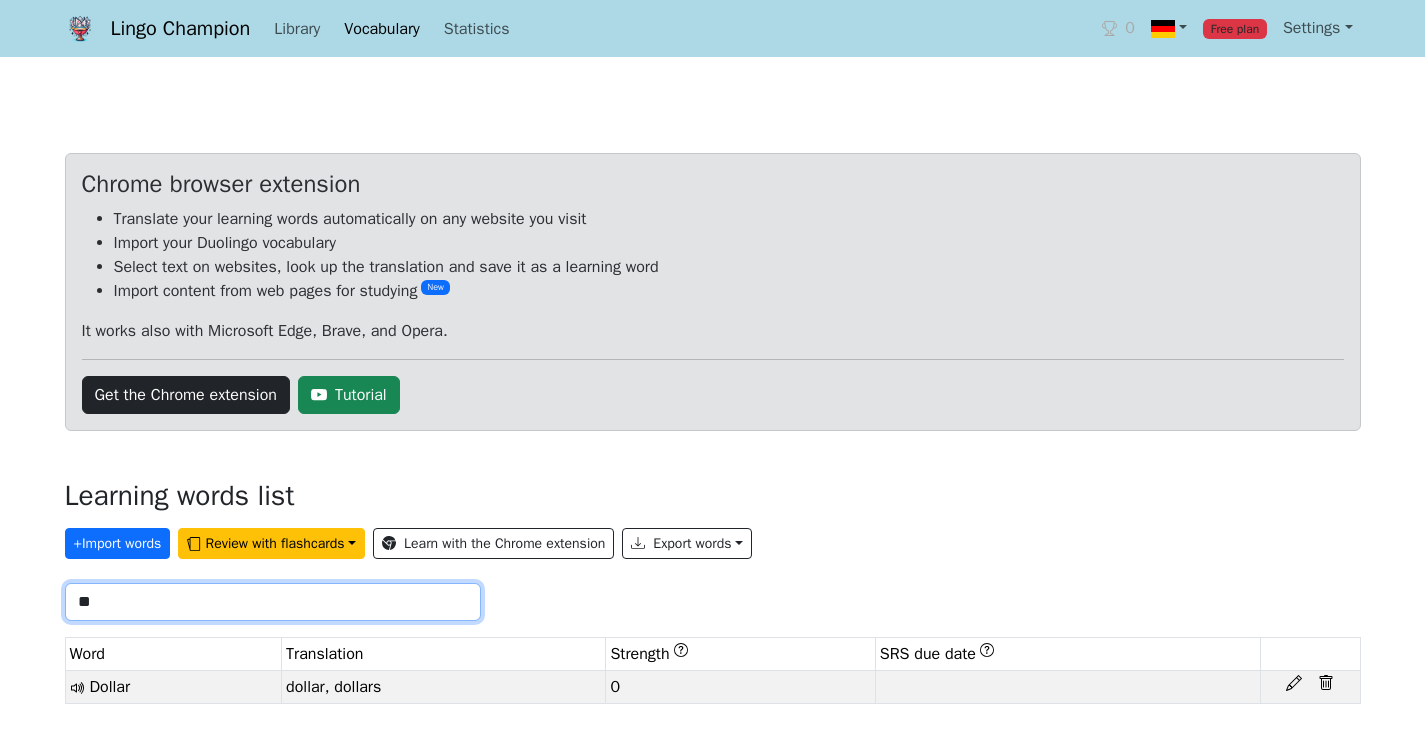 type on "*" 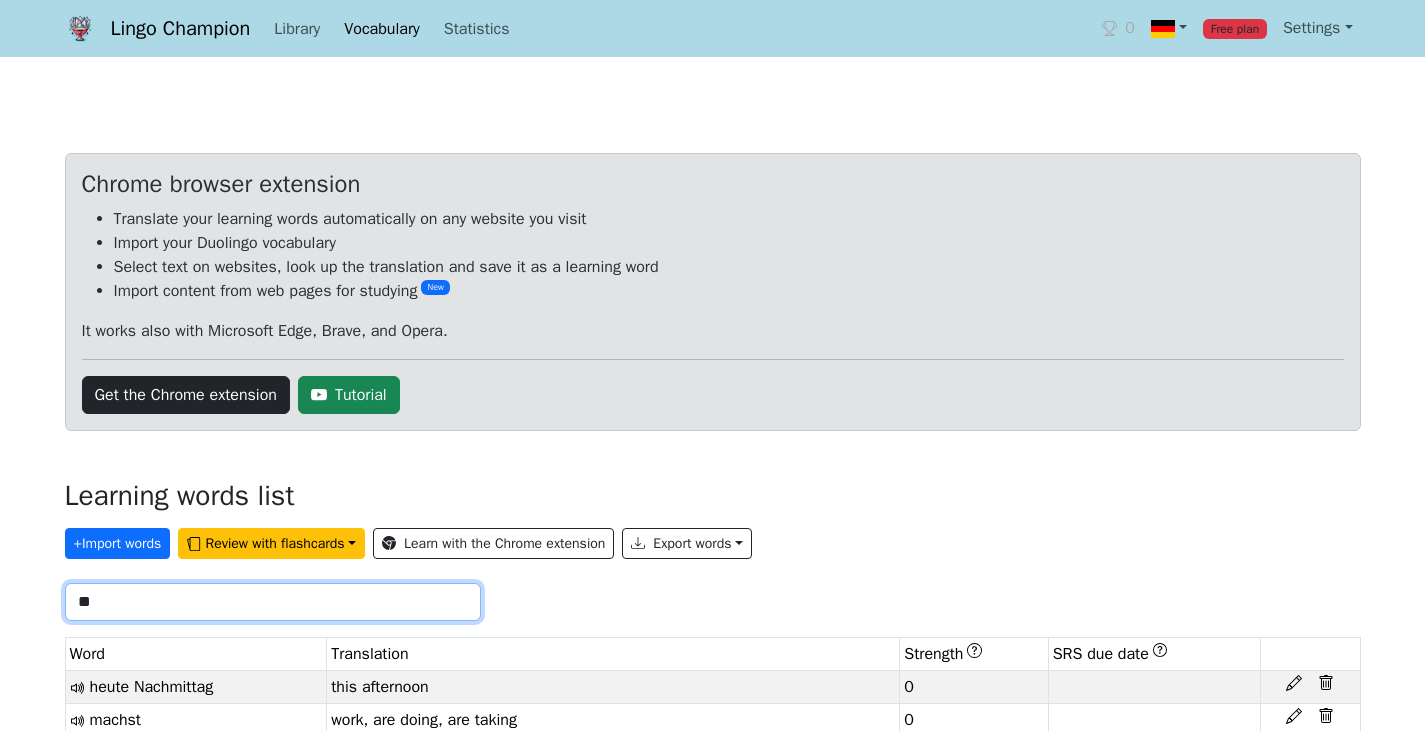 type on "*" 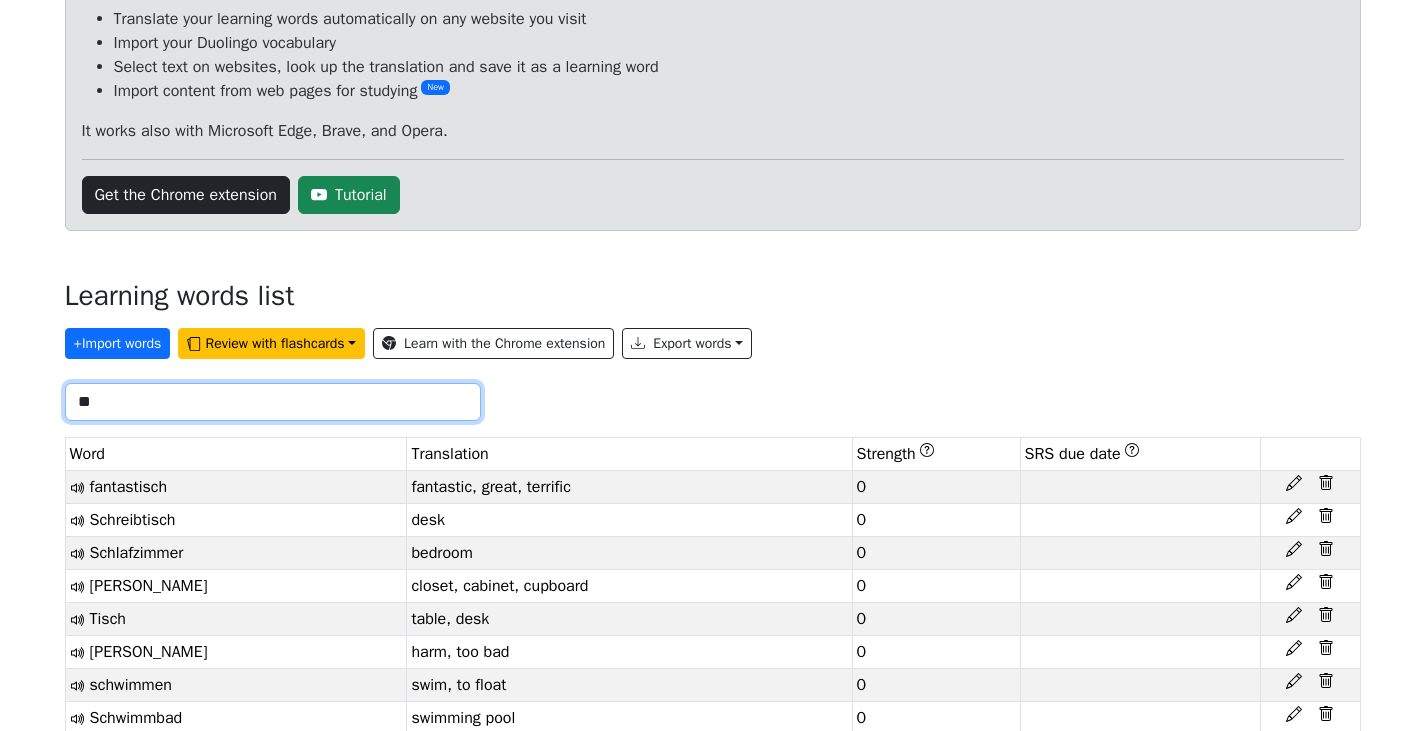 scroll, scrollTop: 400, scrollLeft: 0, axis: vertical 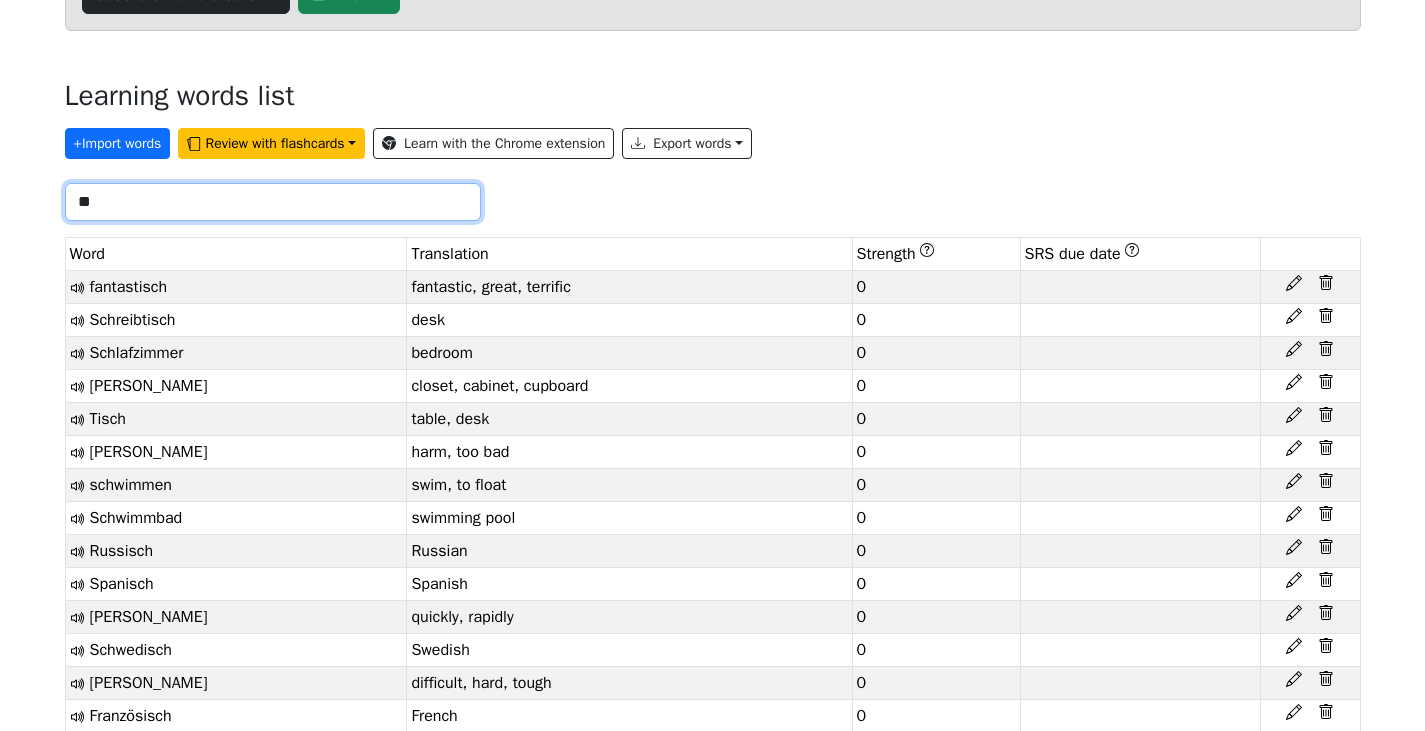 type on "*" 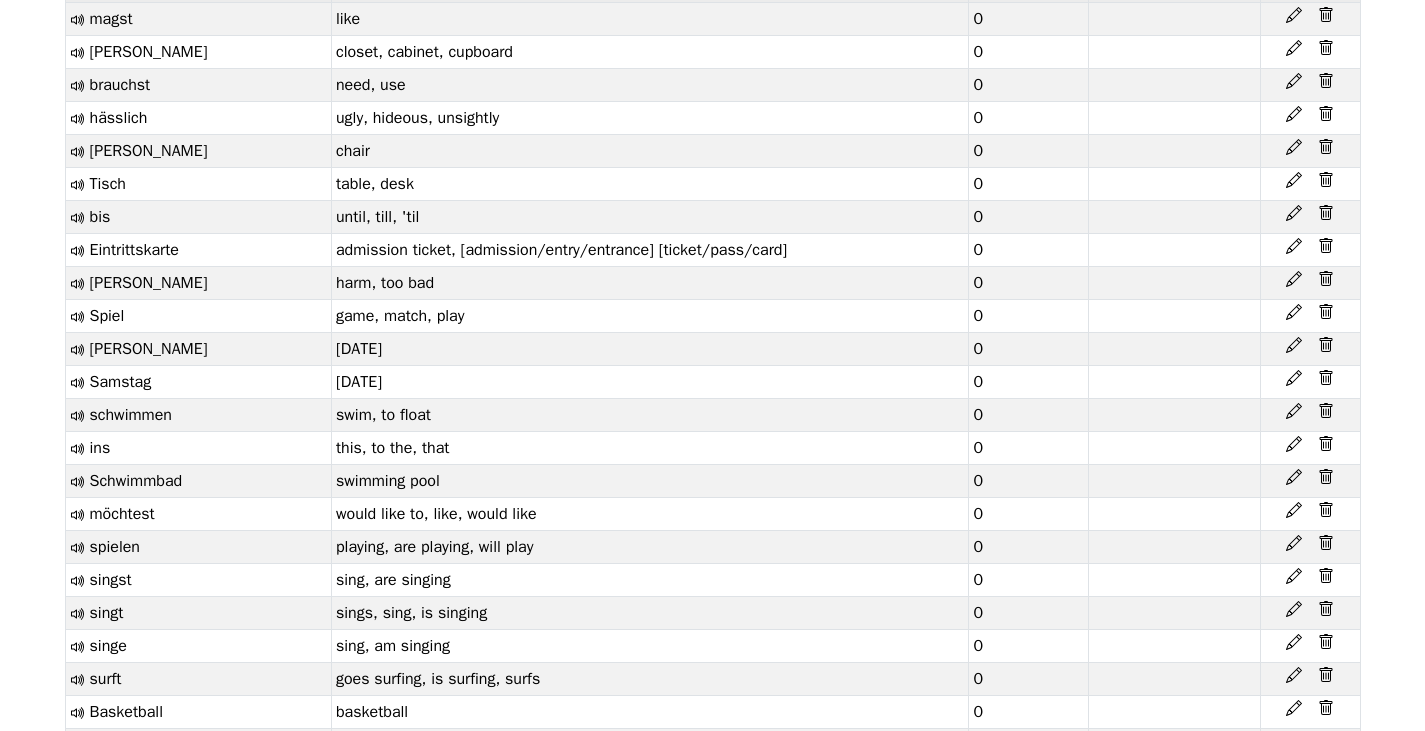 scroll, scrollTop: 0, scrollLeft: 0, axis: both 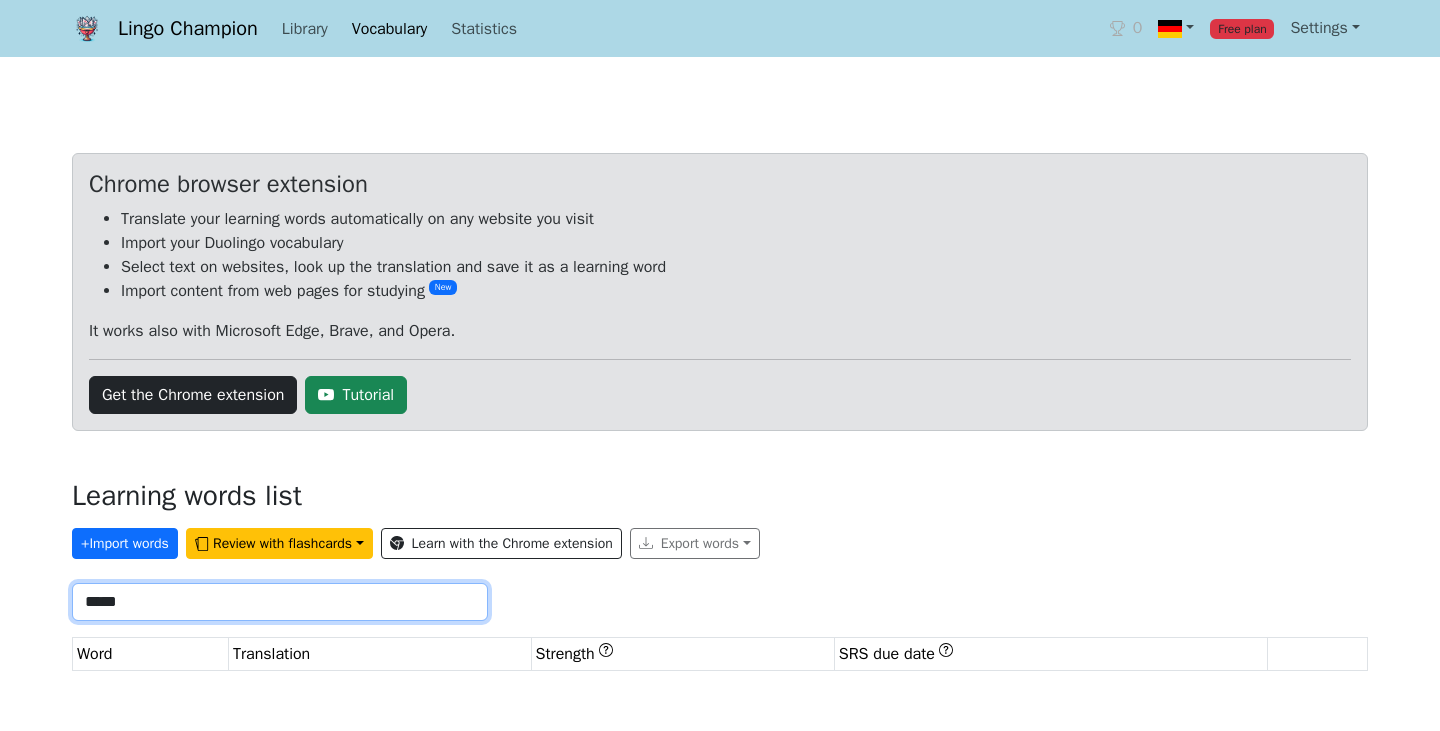 type on "*****" 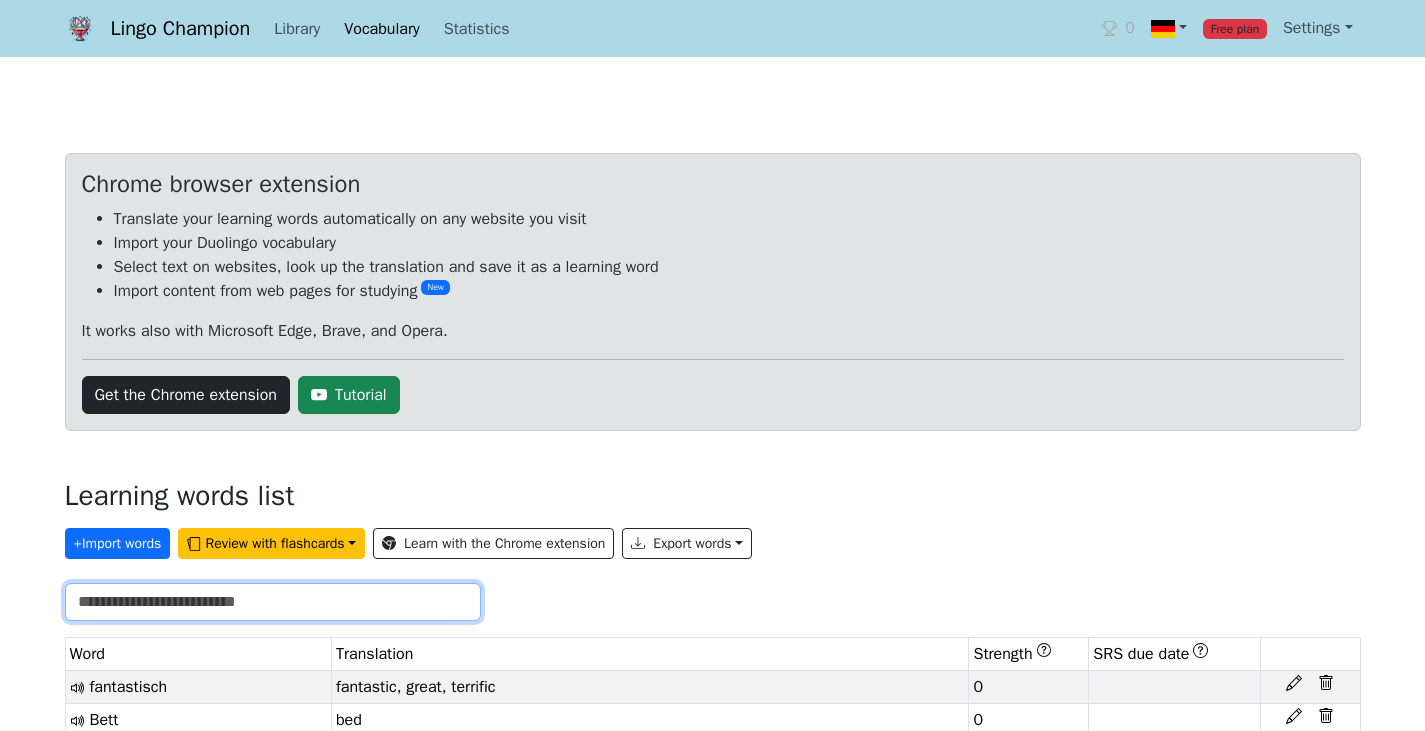 click at bounding box center (273, 602) 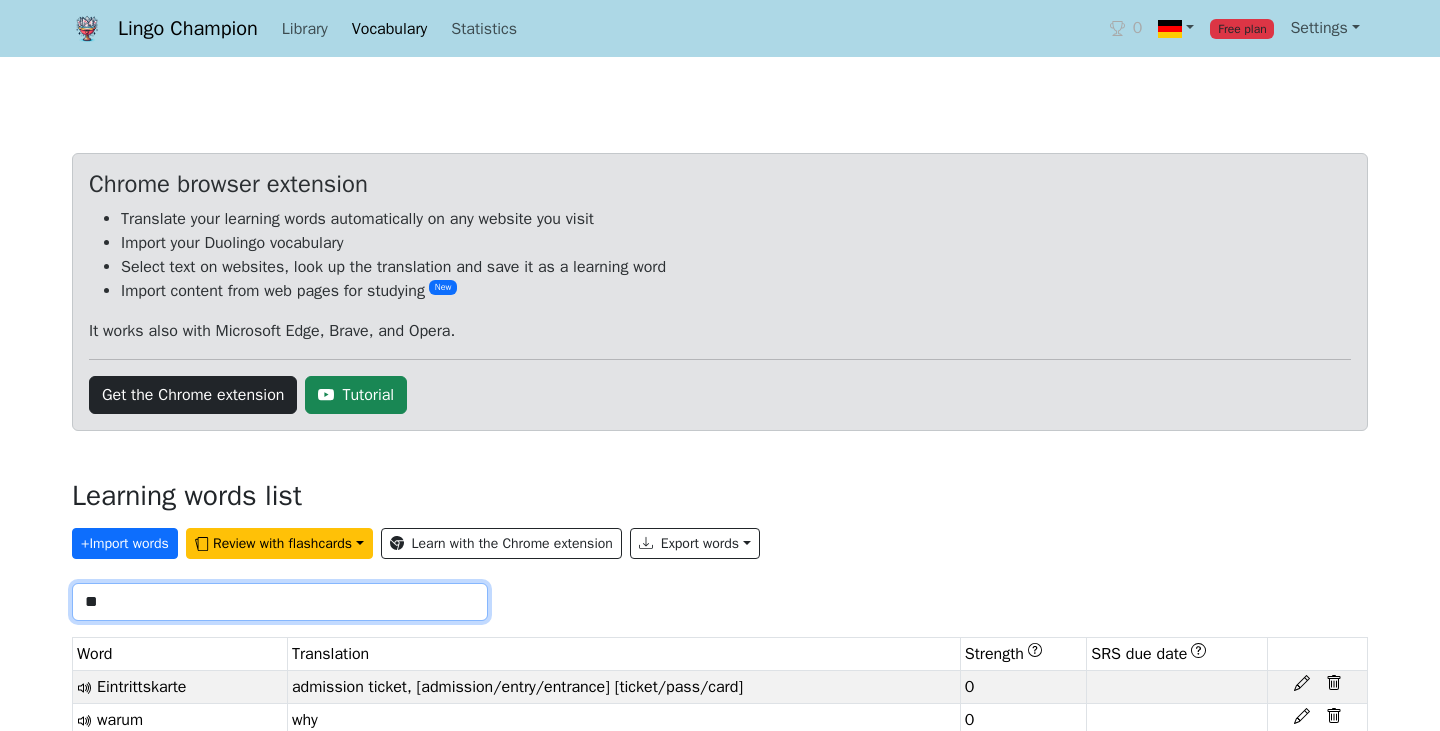 type on "*" 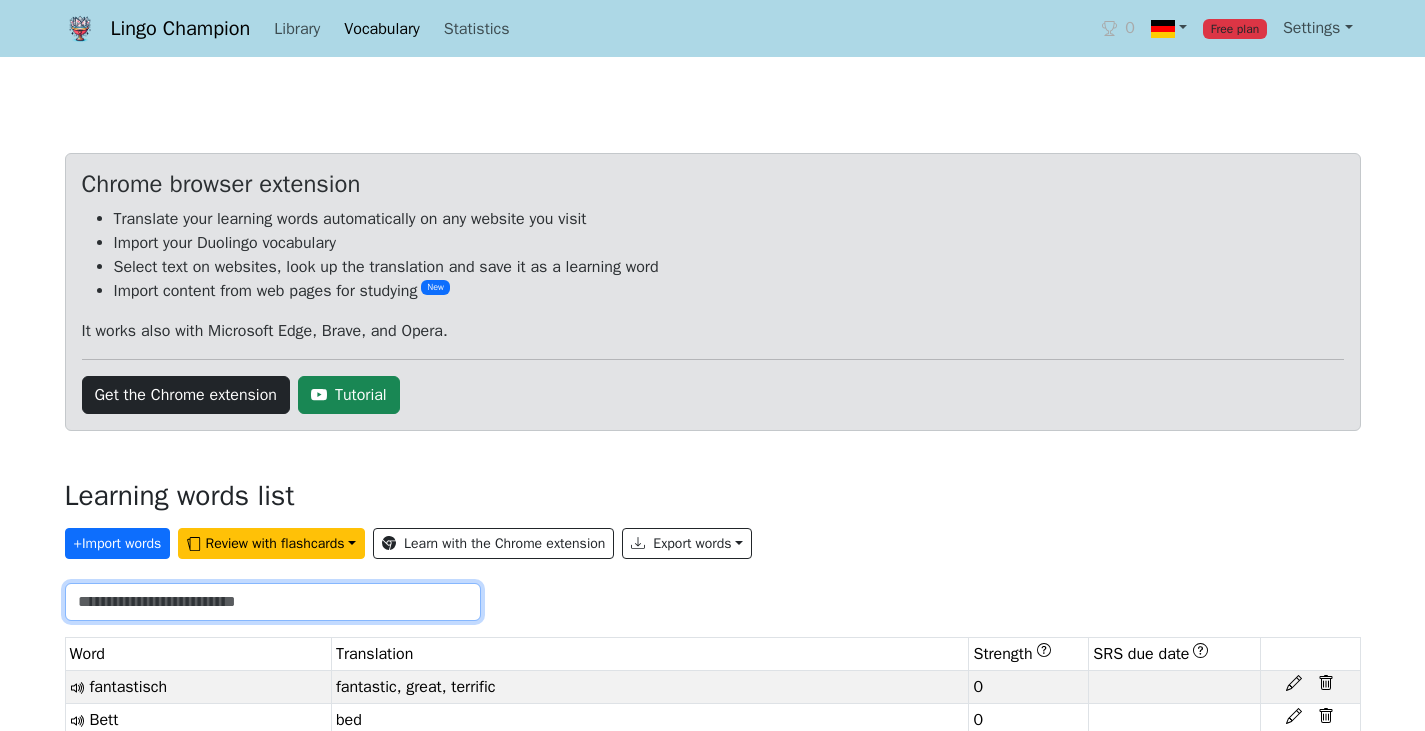 scroll, scrollTop: 100, scrollLeft: 0, axis: vertical 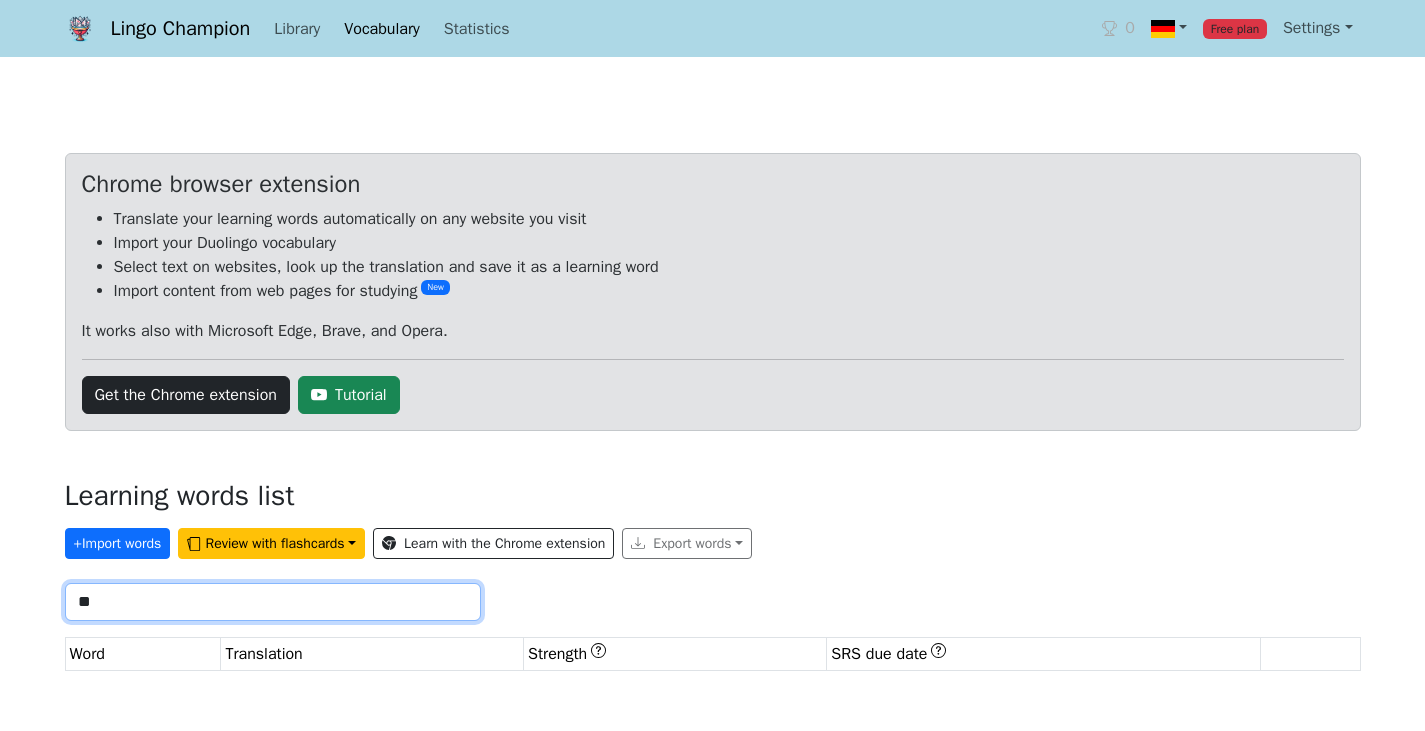 type on "*" 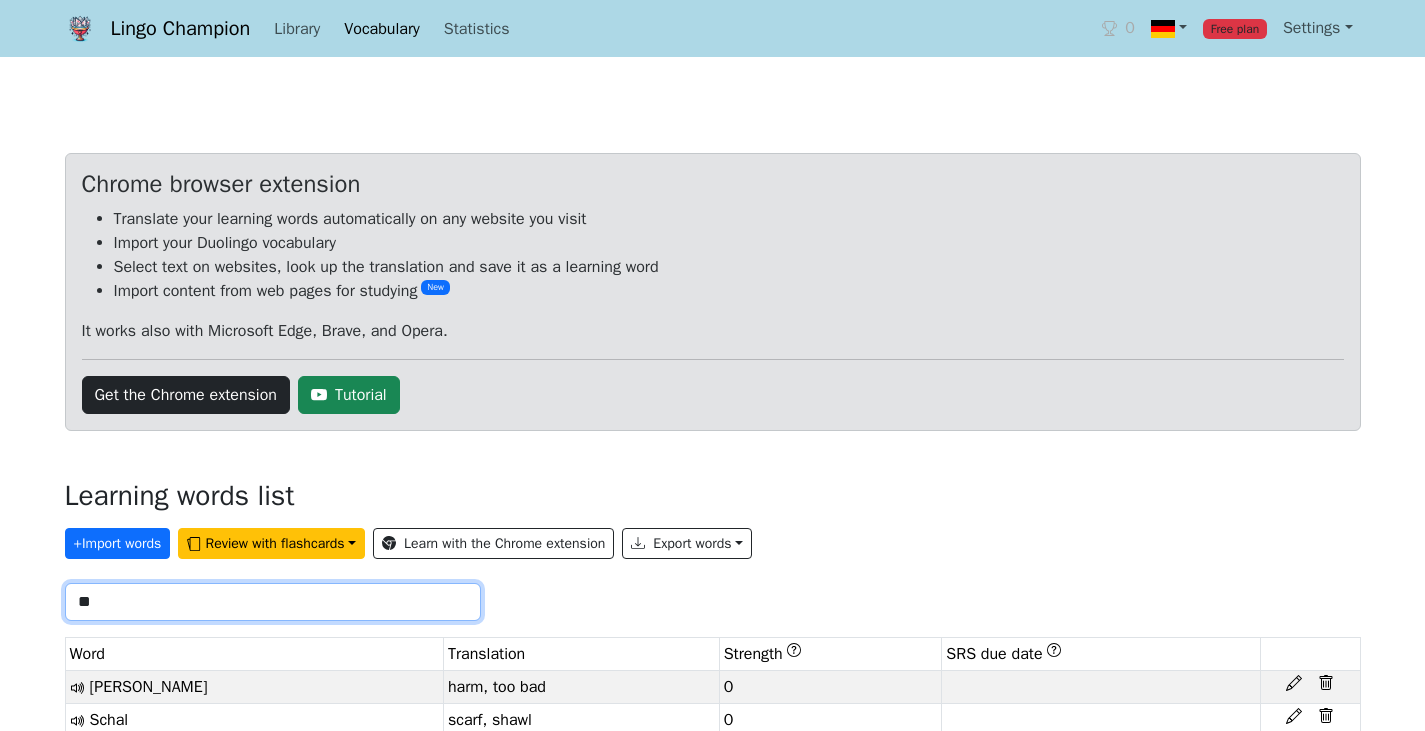 type on "*" 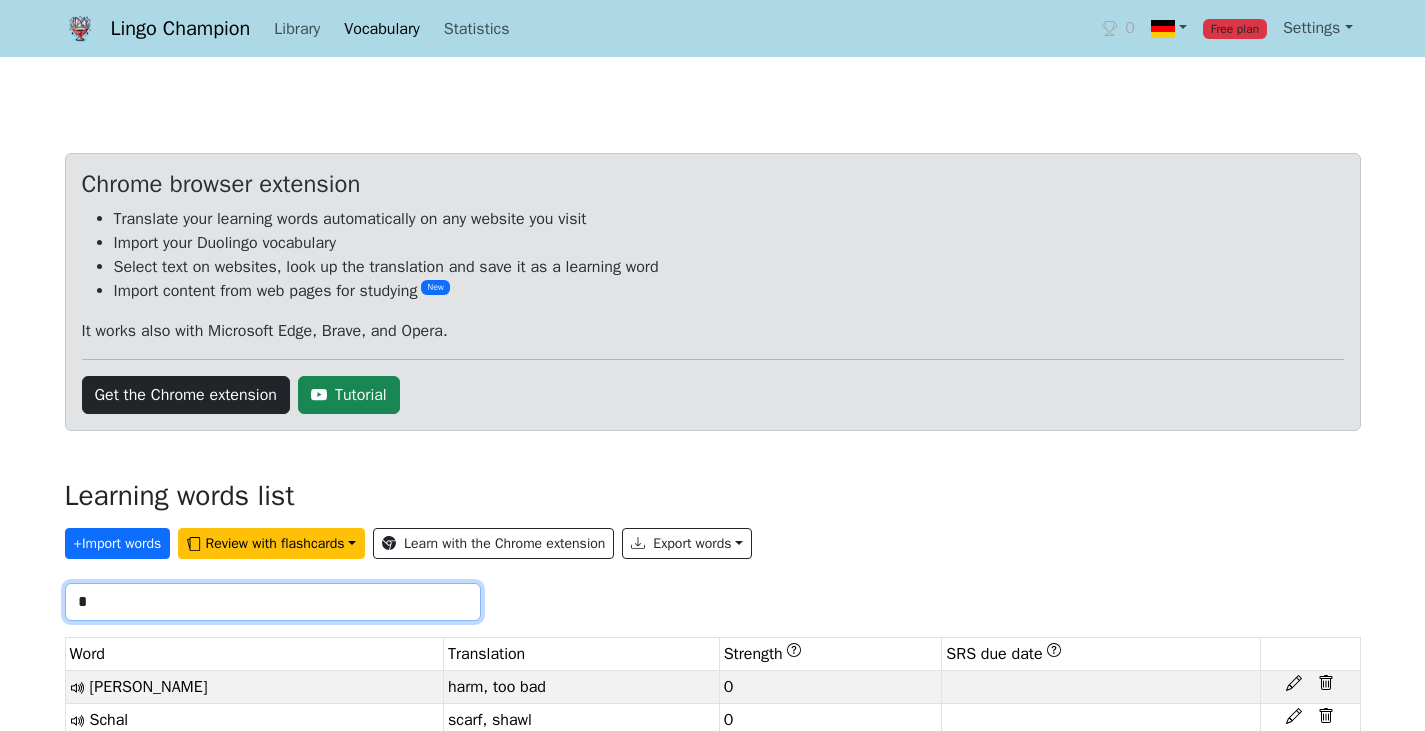 type 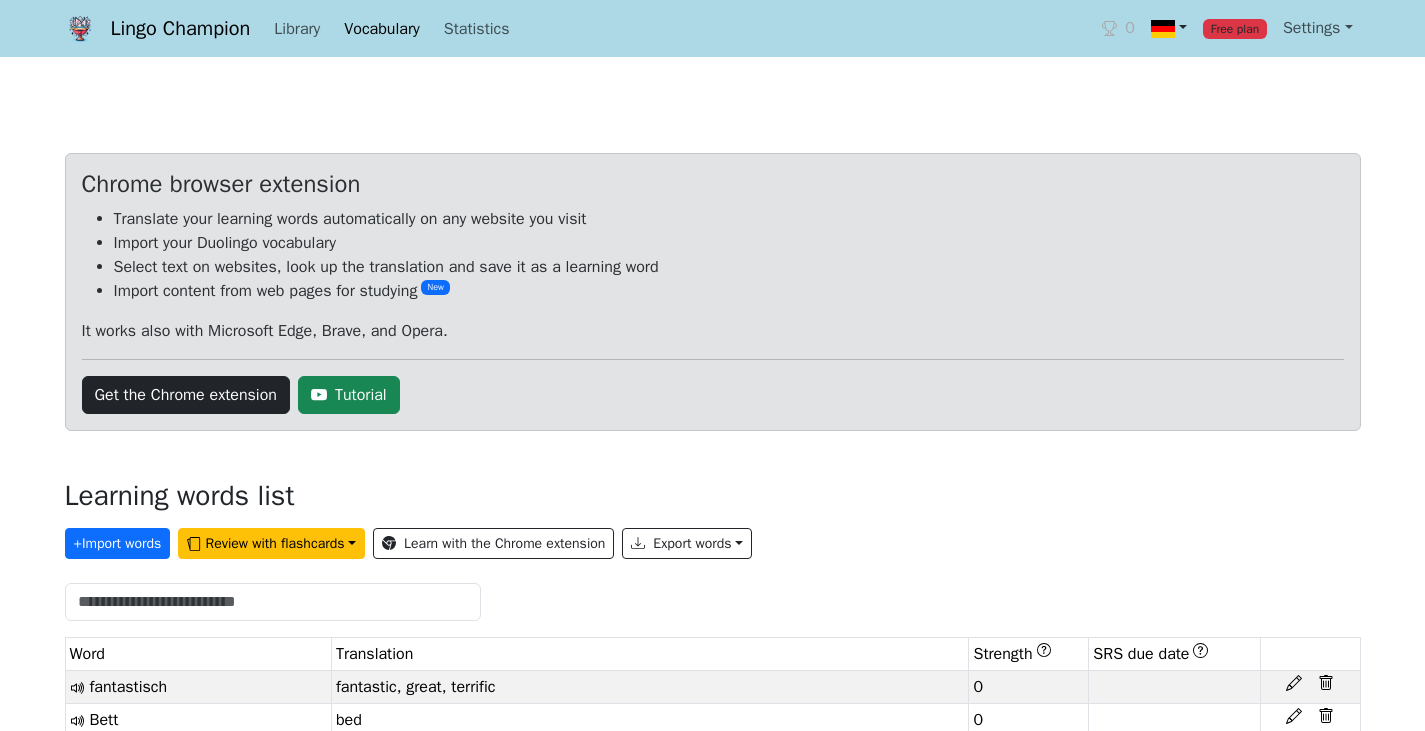 click at bounding box center (1169, 28) 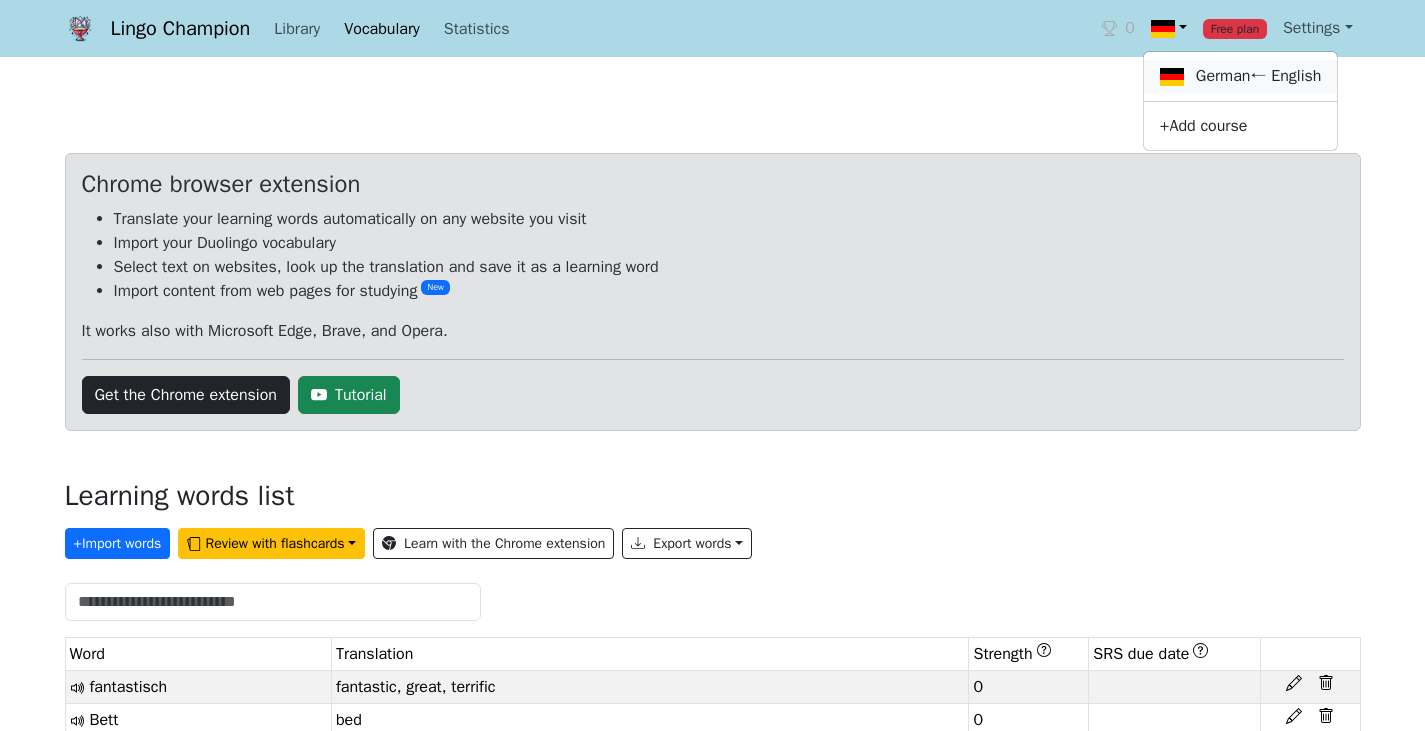 click on "German  ←   English" at bounding box center (1241, 76) 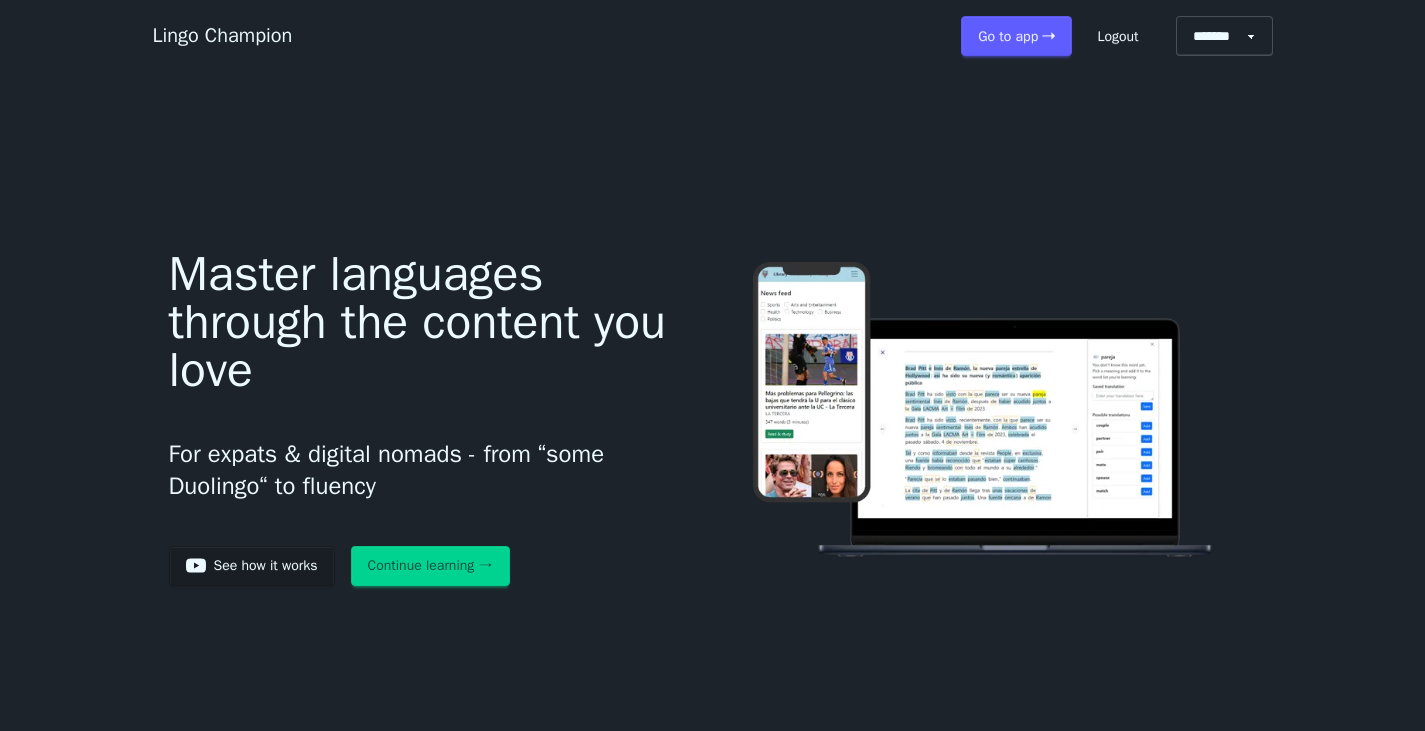 scroll, scrollTop: 0, scrollLeft: 0, axis: both 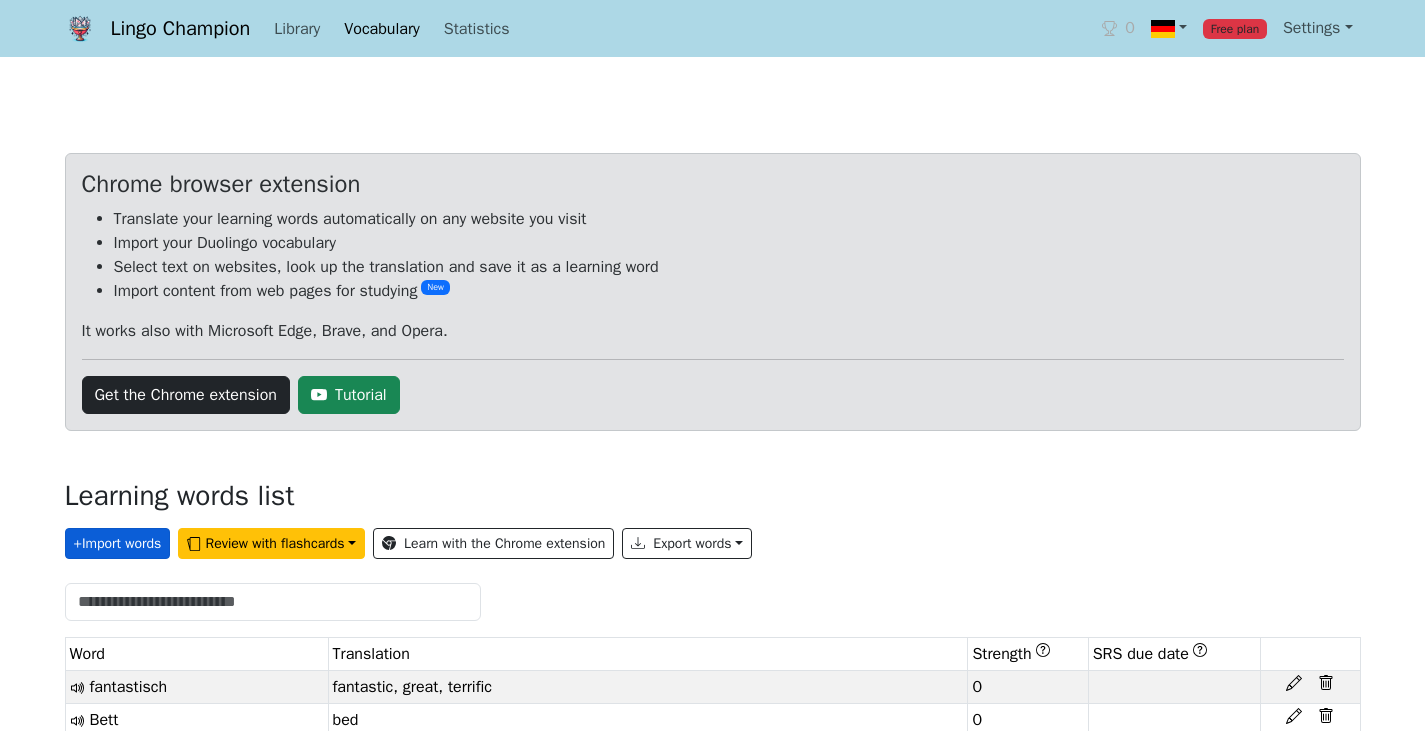 click on "+  Import words" at bounding box center (118, 543) 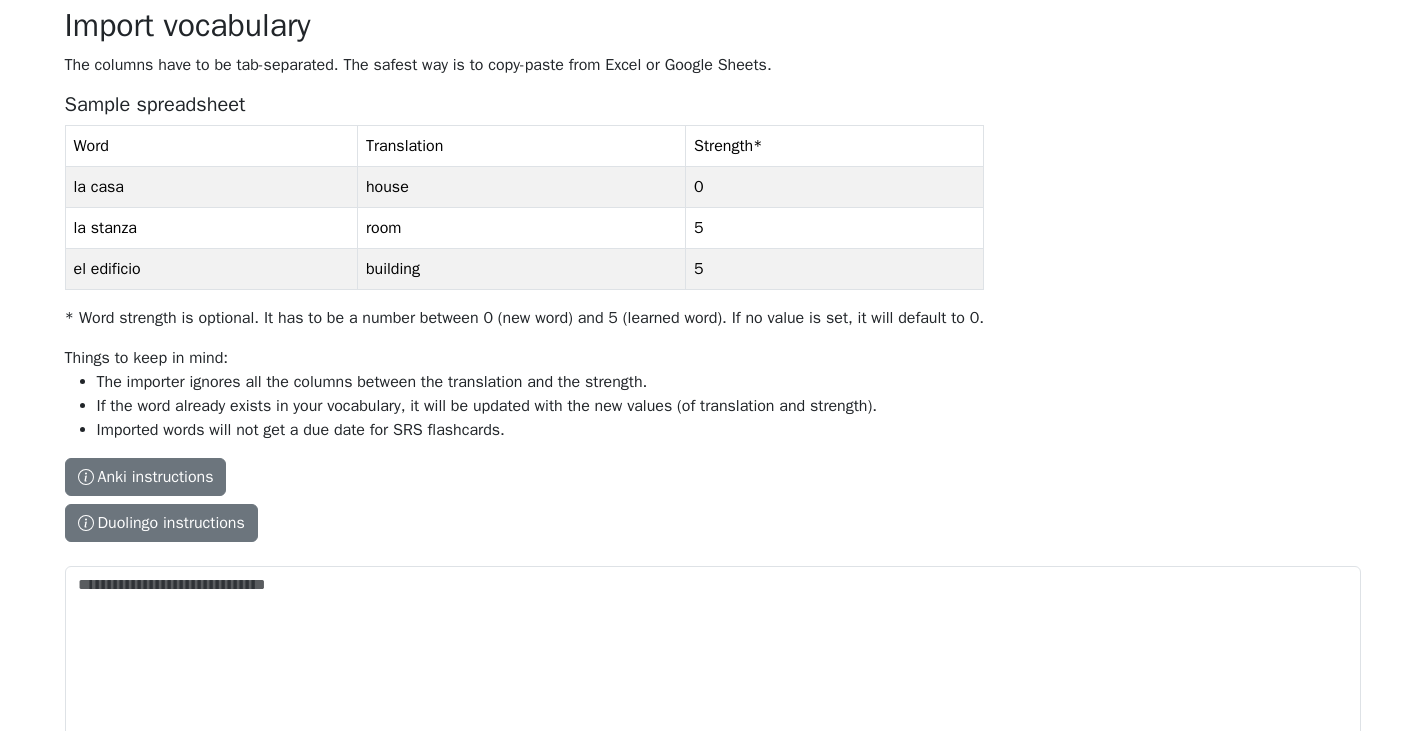 scroll, scrollTop: 147, scrollLeft: 0, axis: vertical 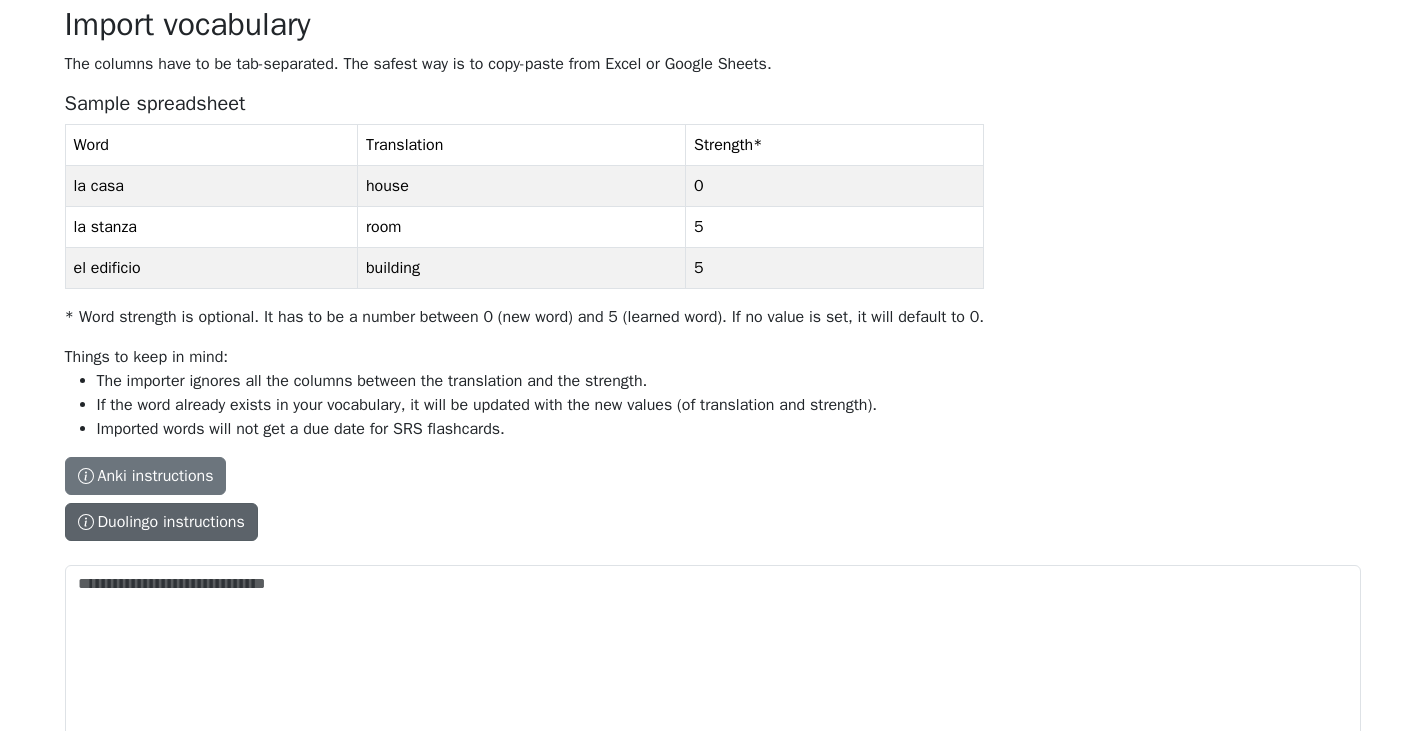 click on "Duolingo instructions" at bounding box center [161, 522] 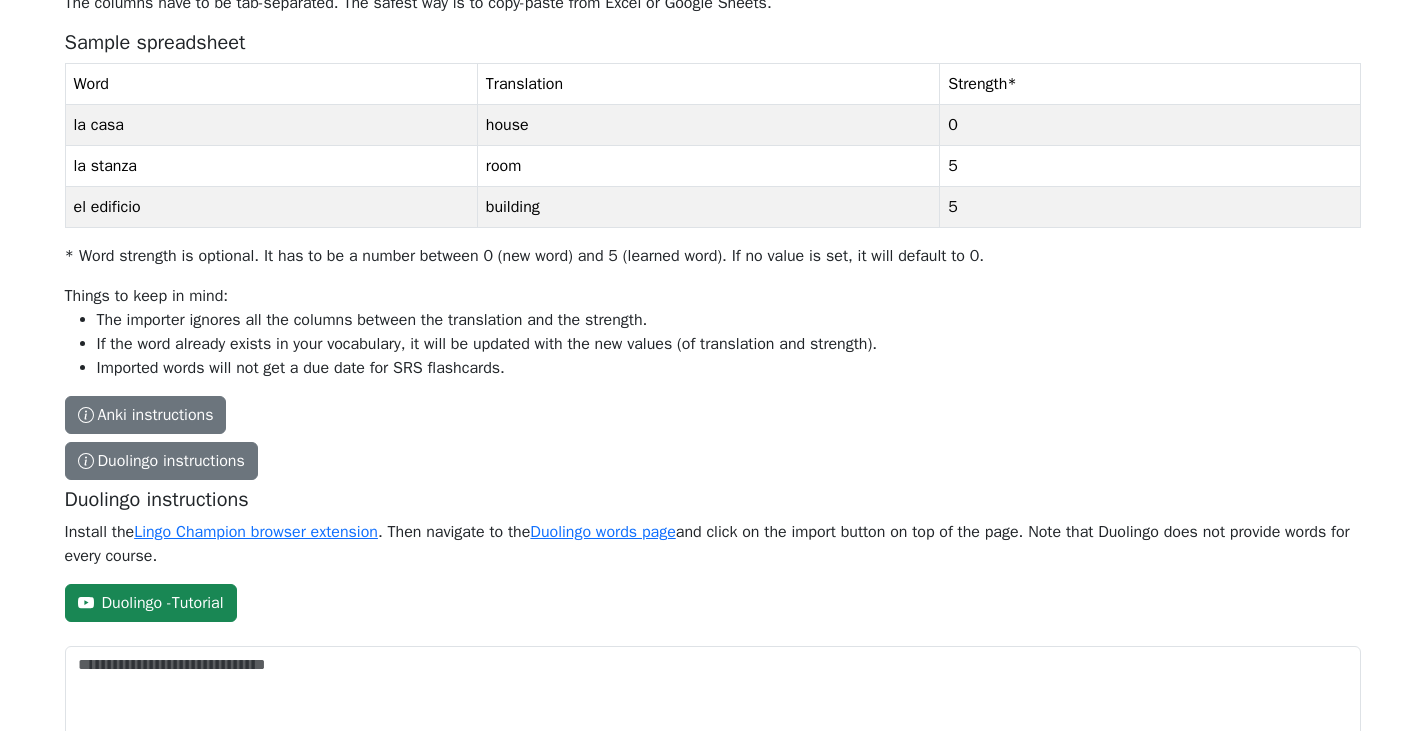 scroll, scrollTop: 210, scrollLeft: 0, axis: vertical 